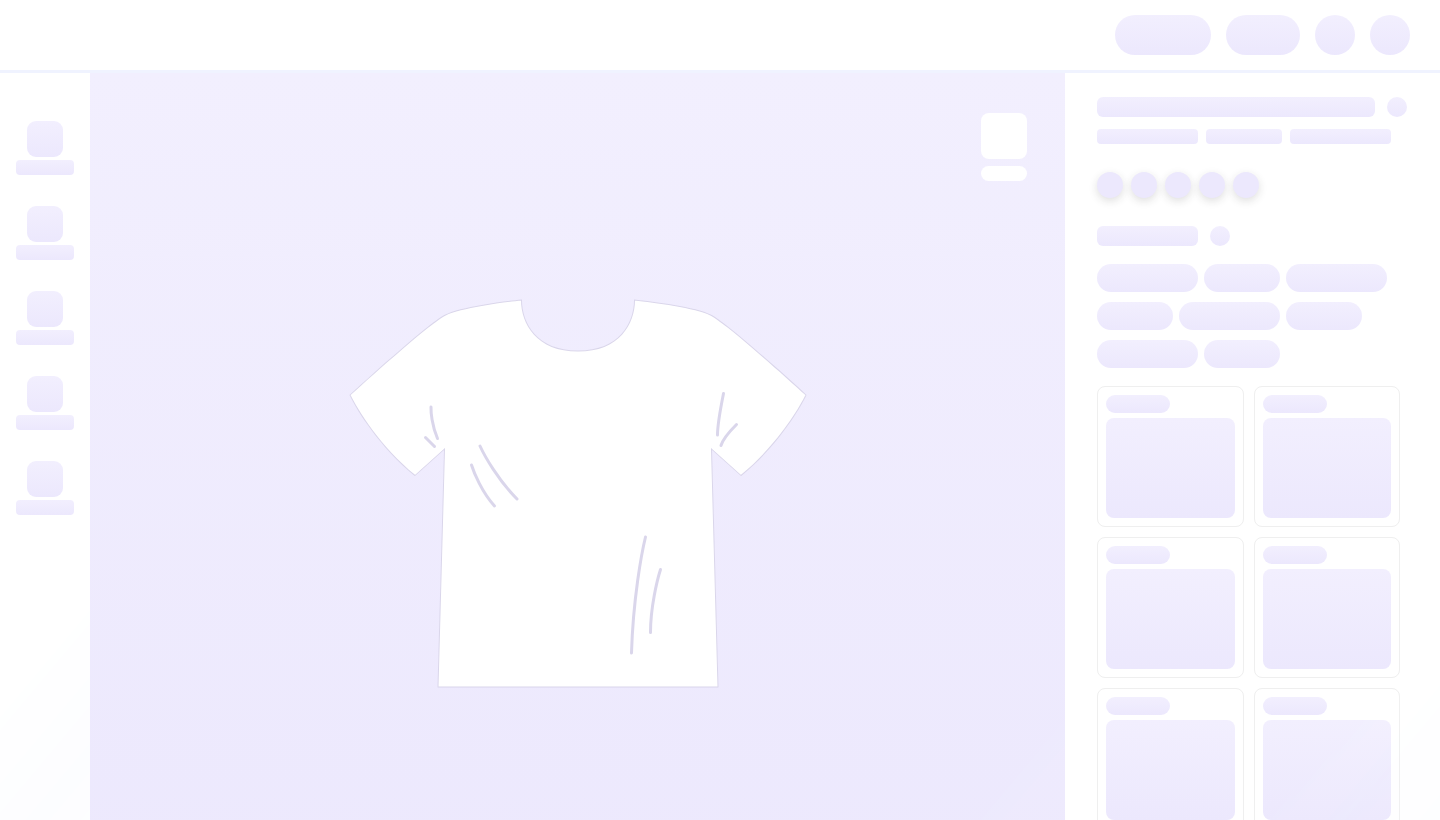 scroll, scrollTop: 0, scrollLeft: 0, axis: both 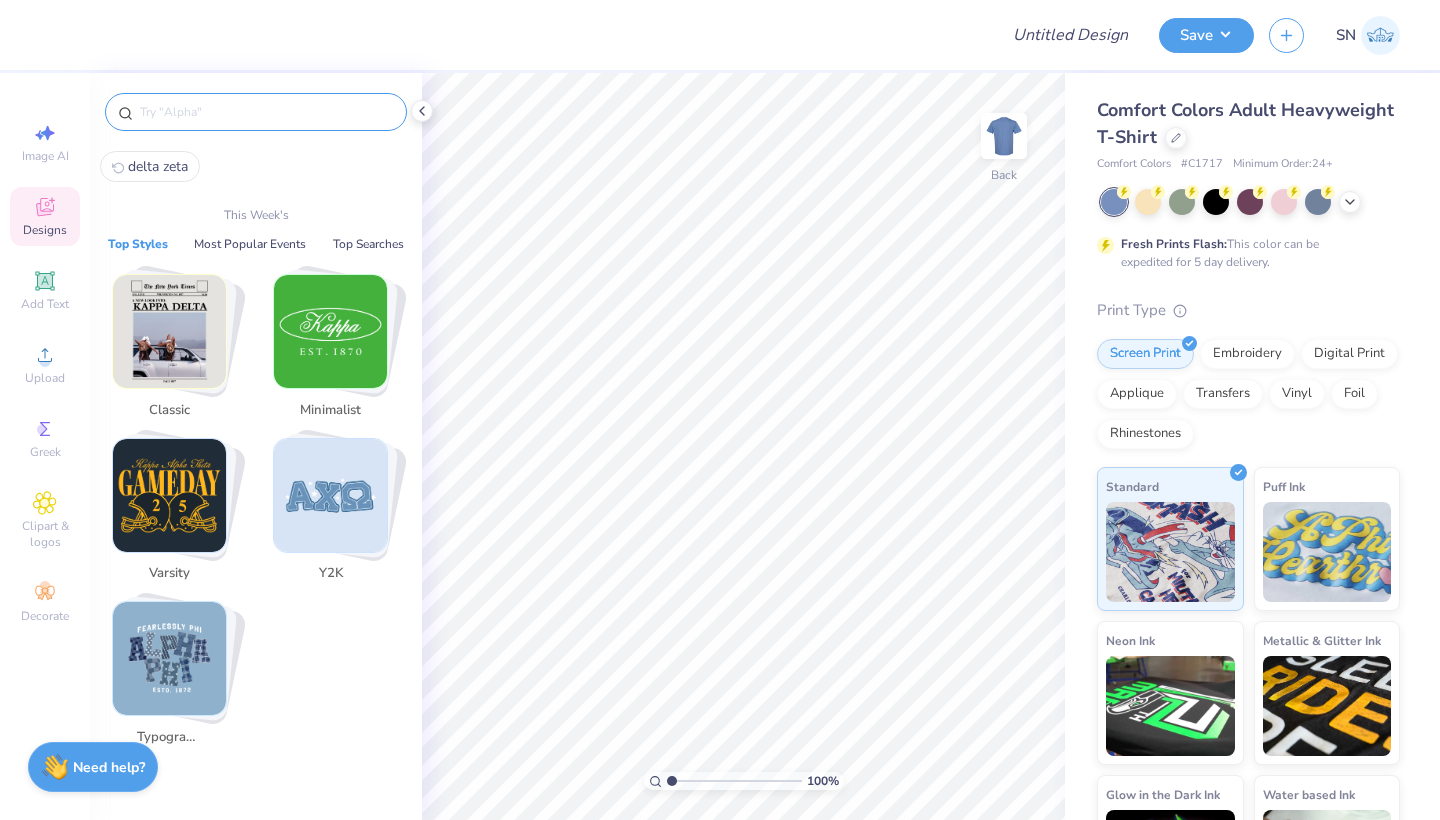click at bounding box center [266, 112] 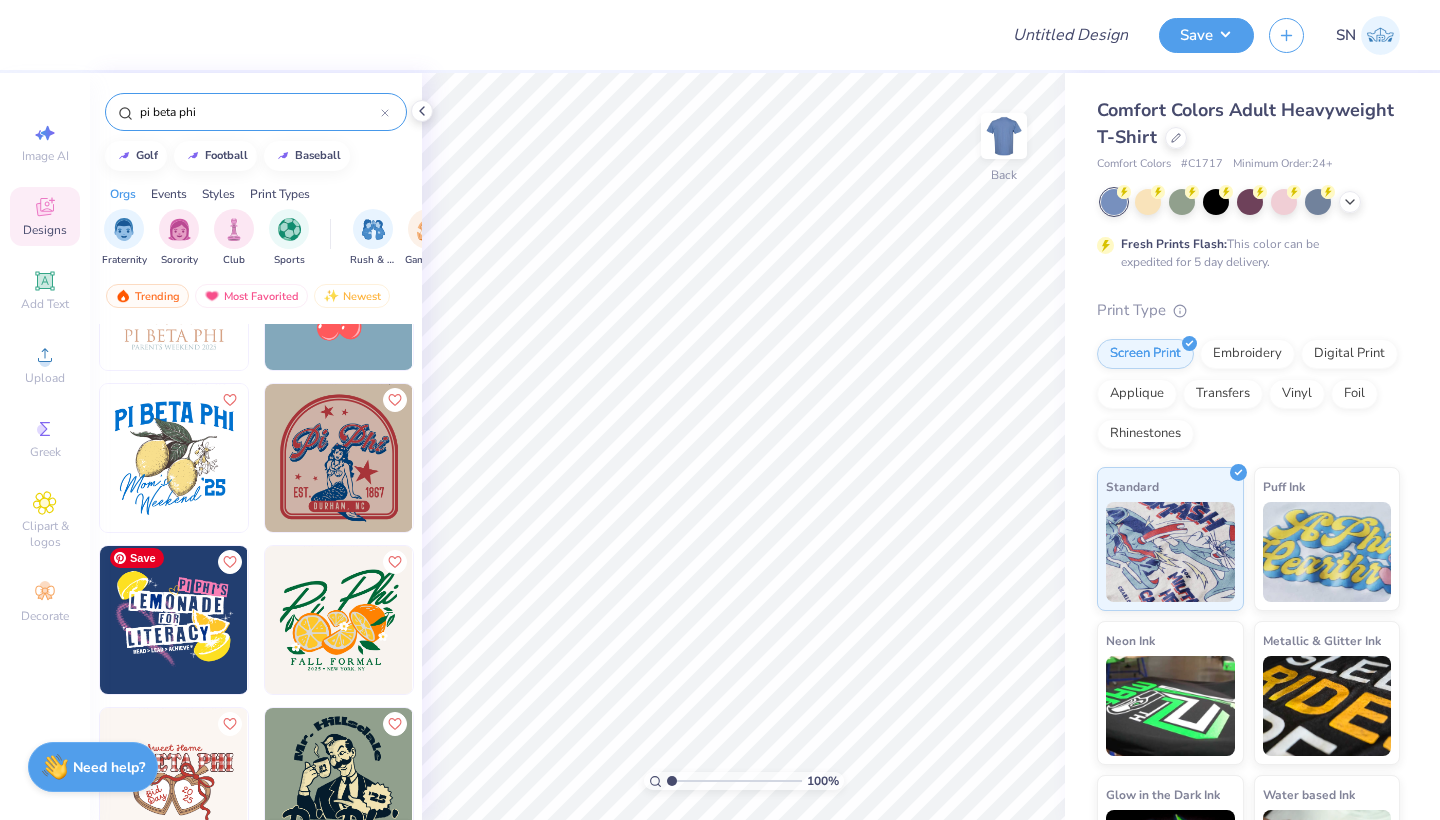 scroll, scrollTop: 1731, scrollLeft: 0, axis: vertical 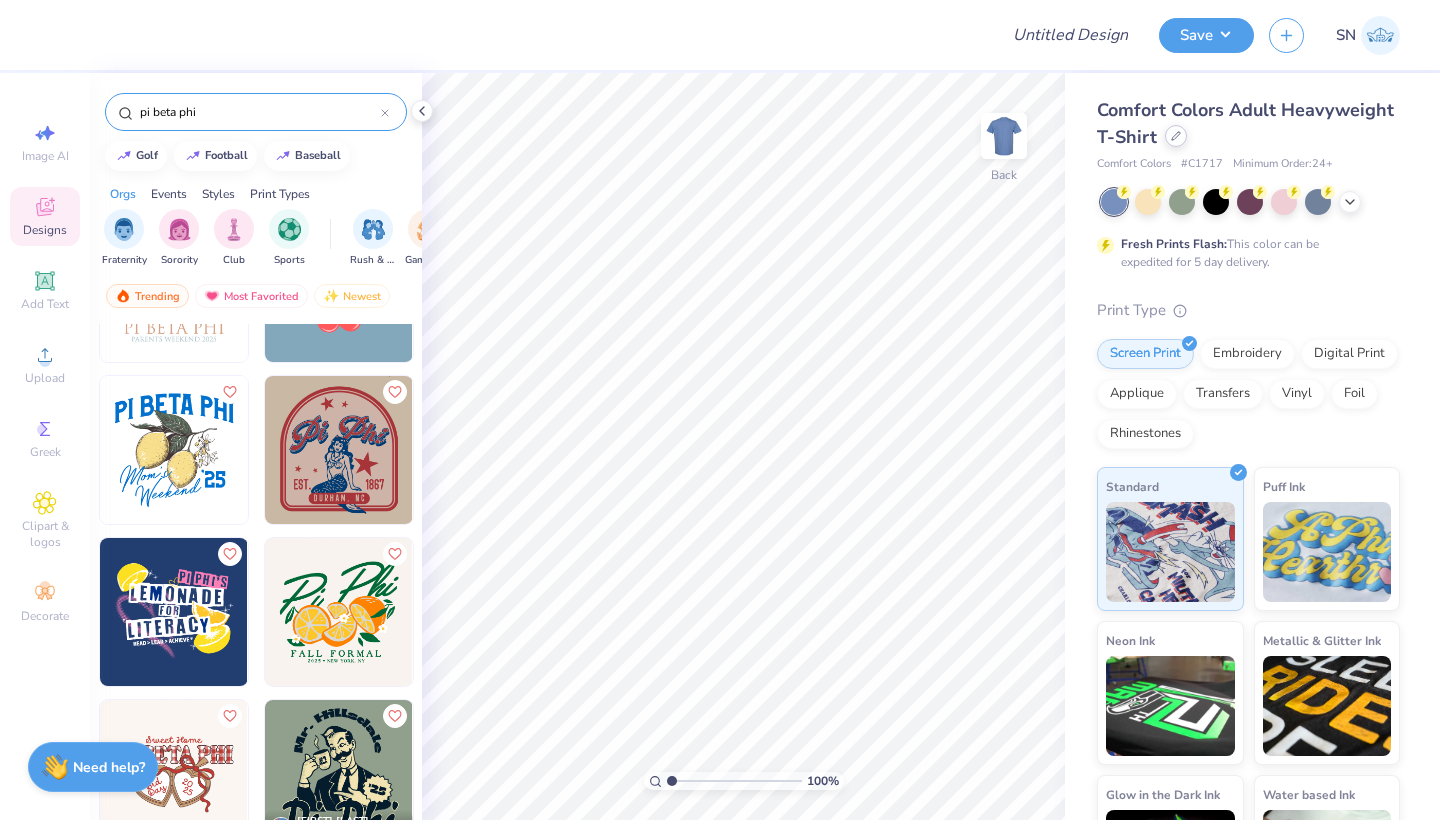 type on "pi beta phi" 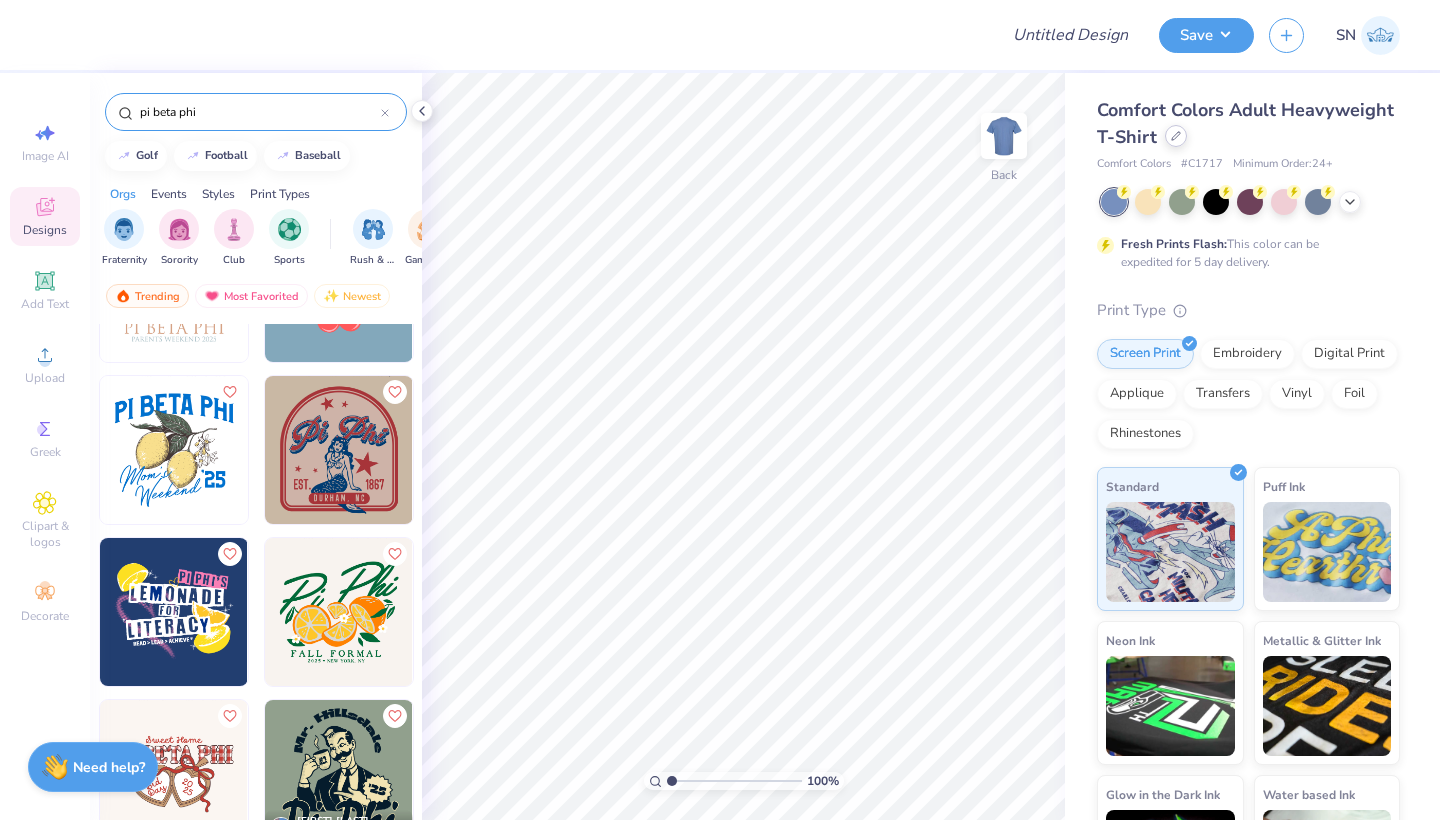 click 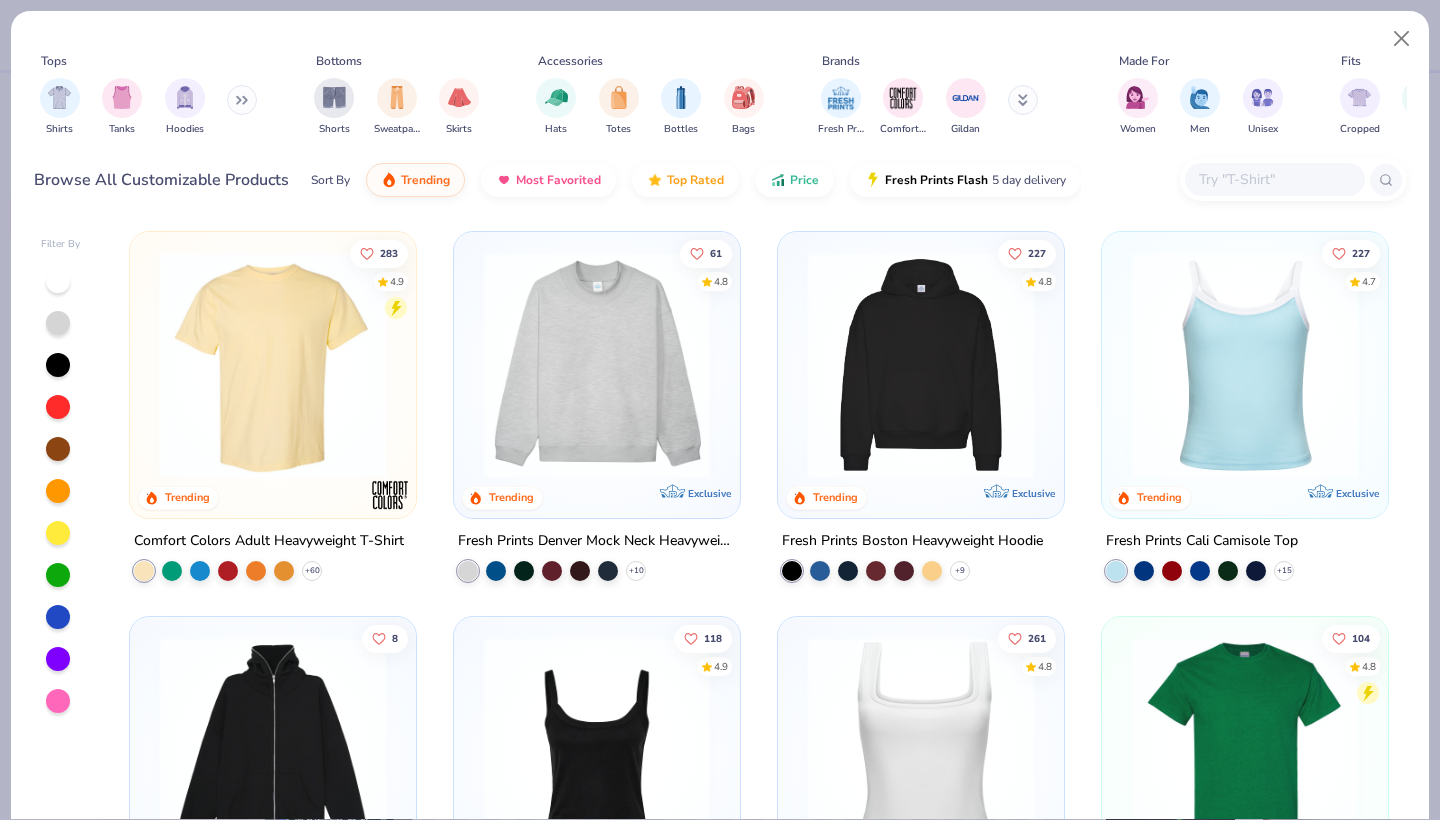 scroll, scrollTop: 0, scrollLeft: 0, axis: both 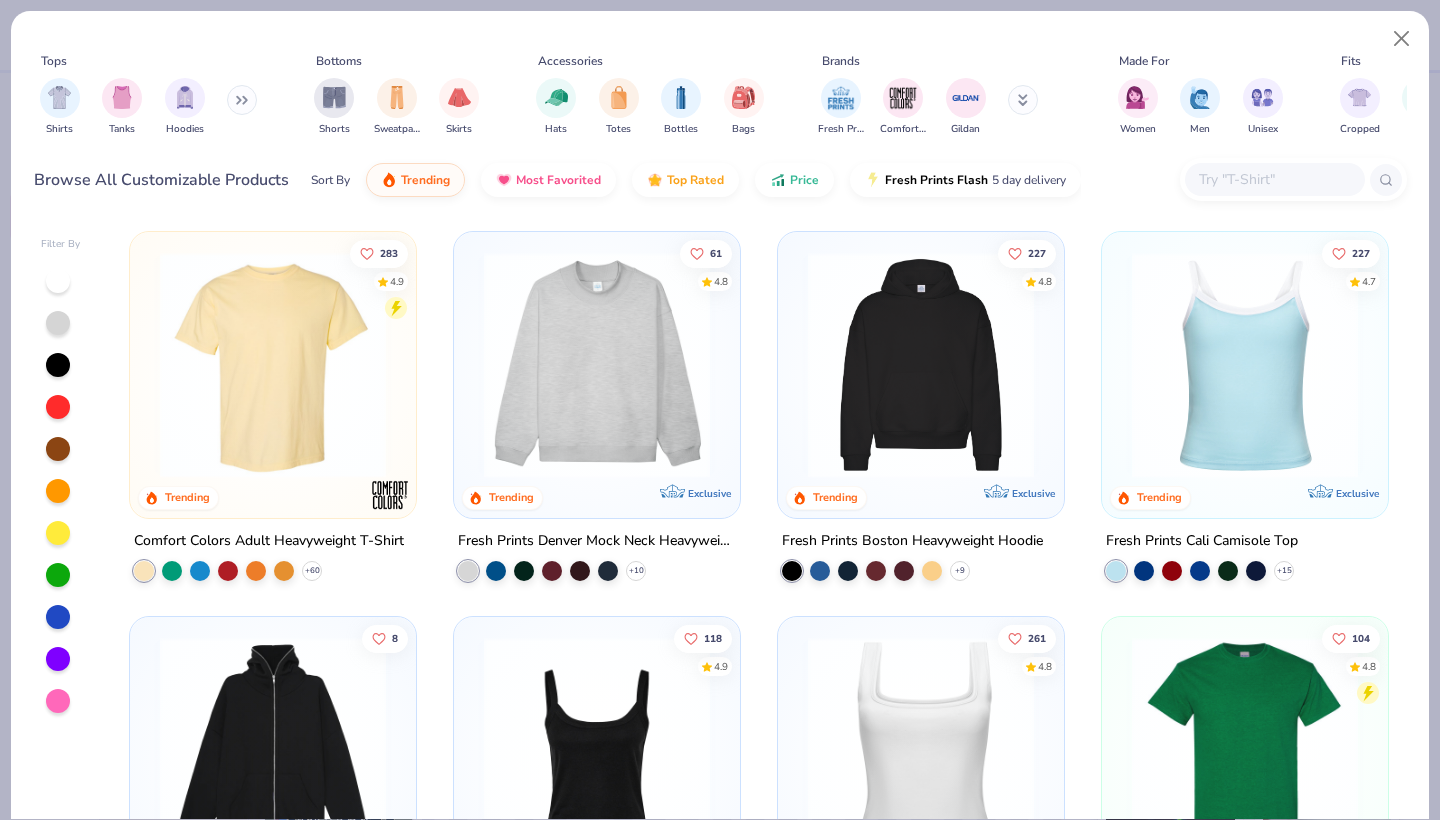 click at bounding box center (1245, 365) 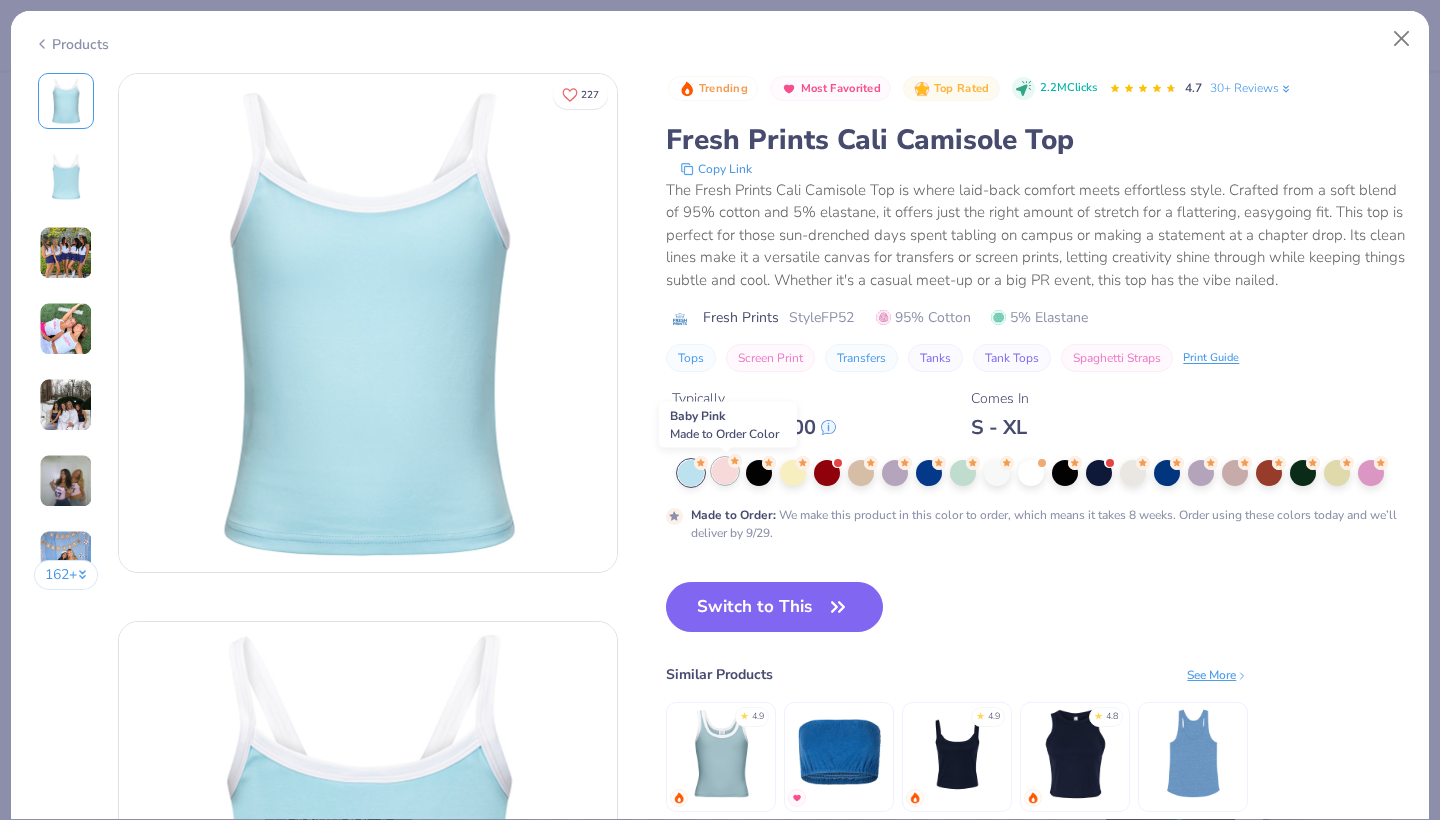 click at bounding box center [725, 471] 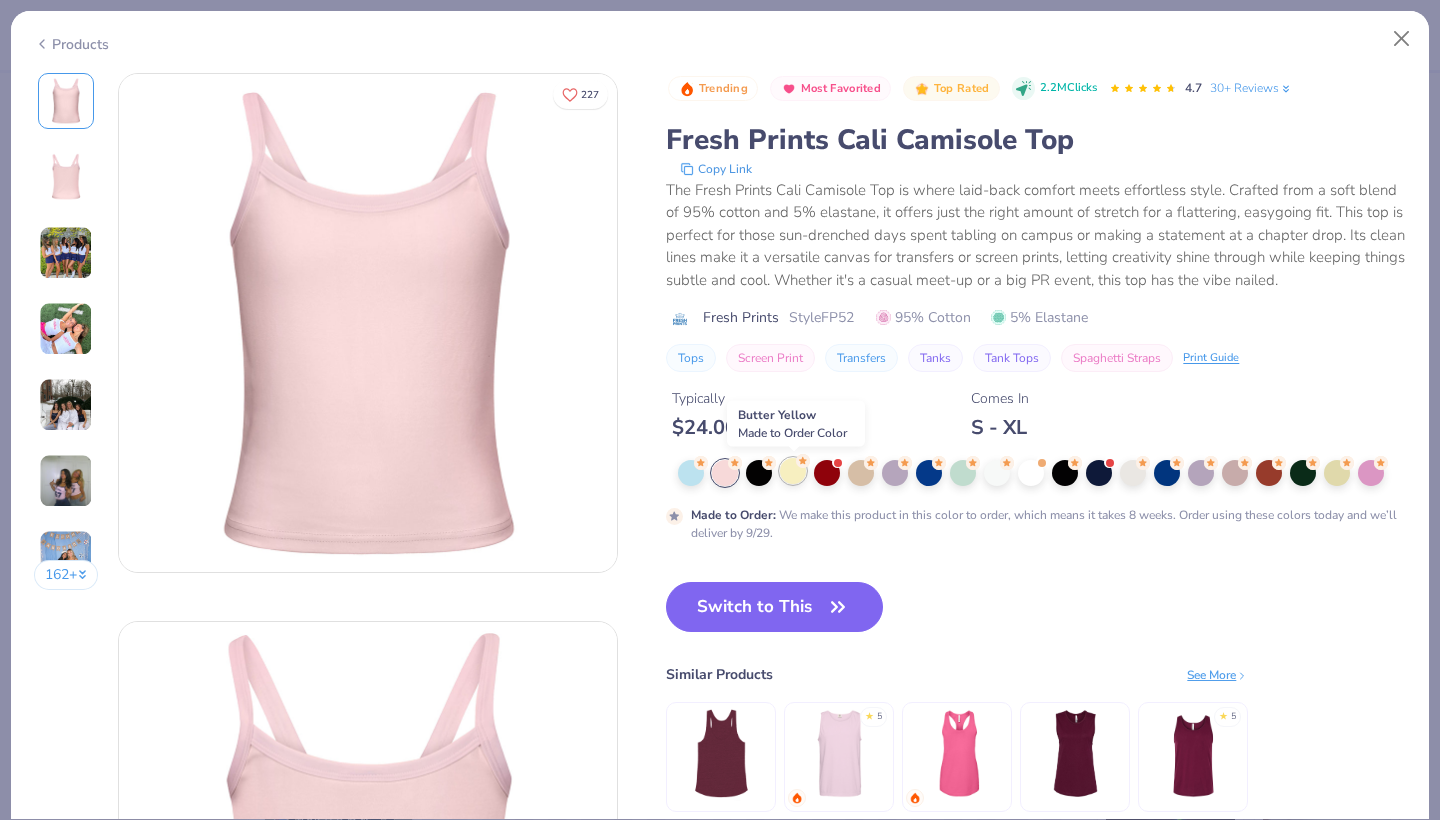 click at bounding box center (793, 471) 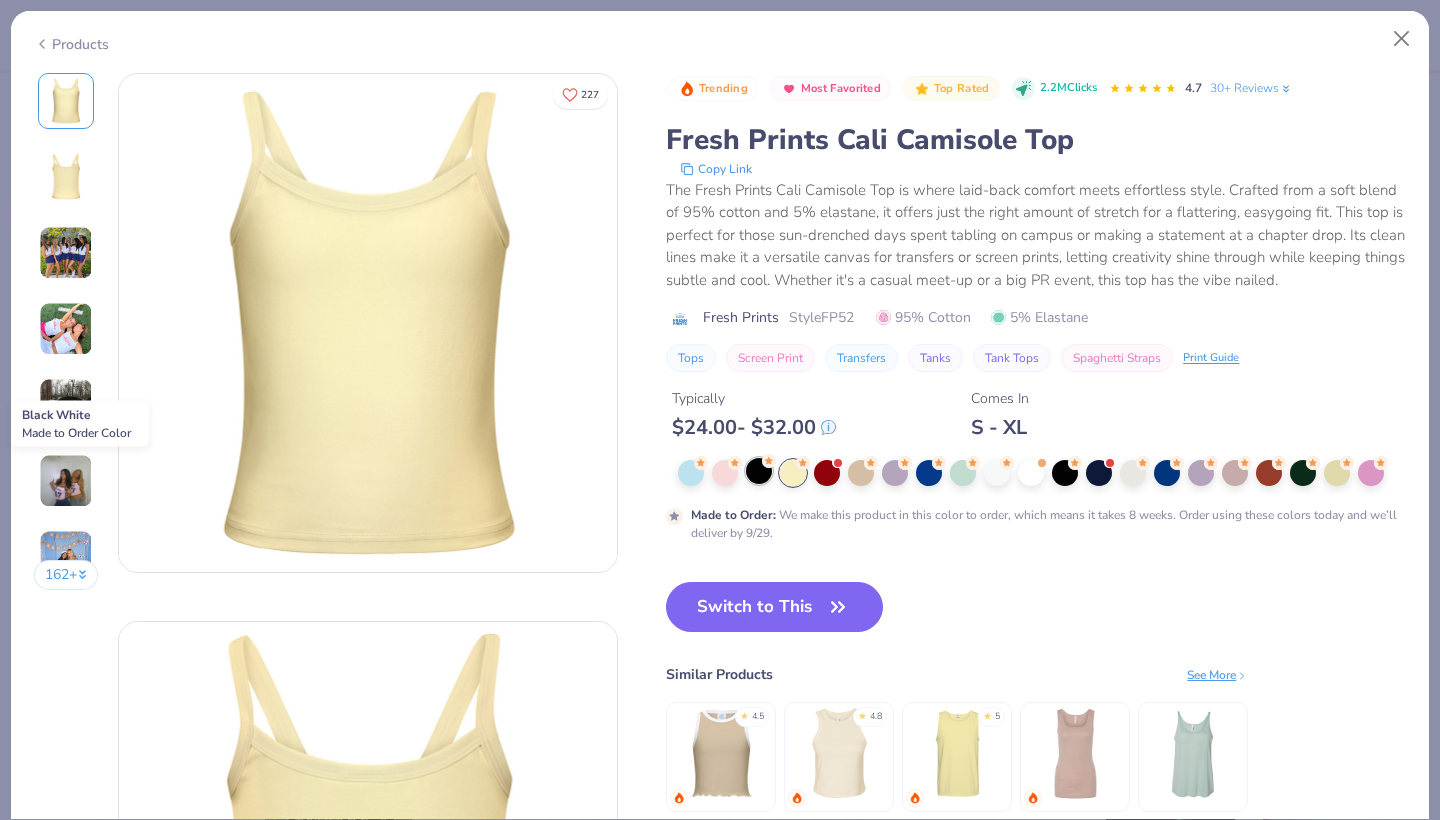 click at bounding box center (759, 471) 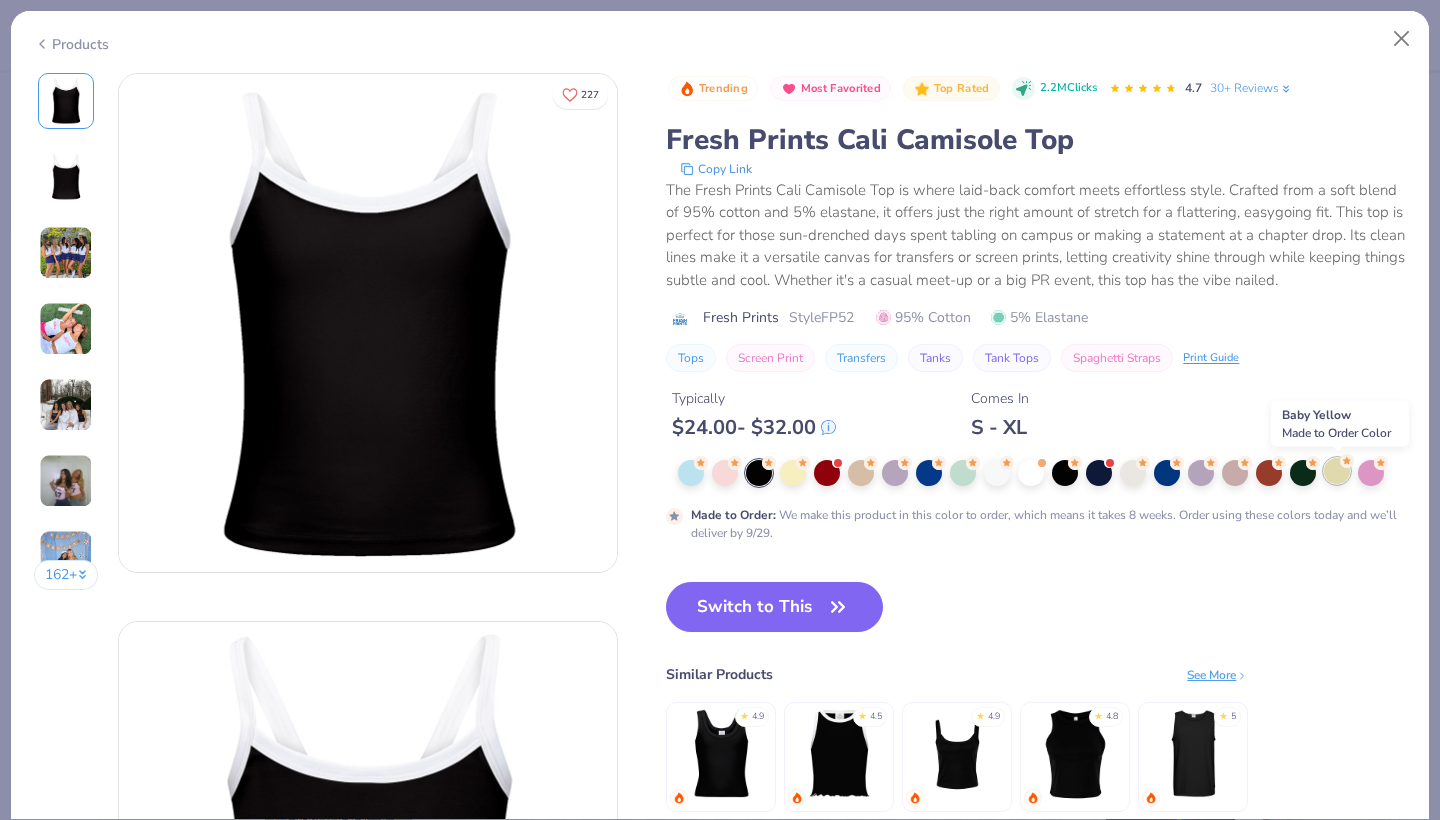 click at bounding box center [1337, 471] 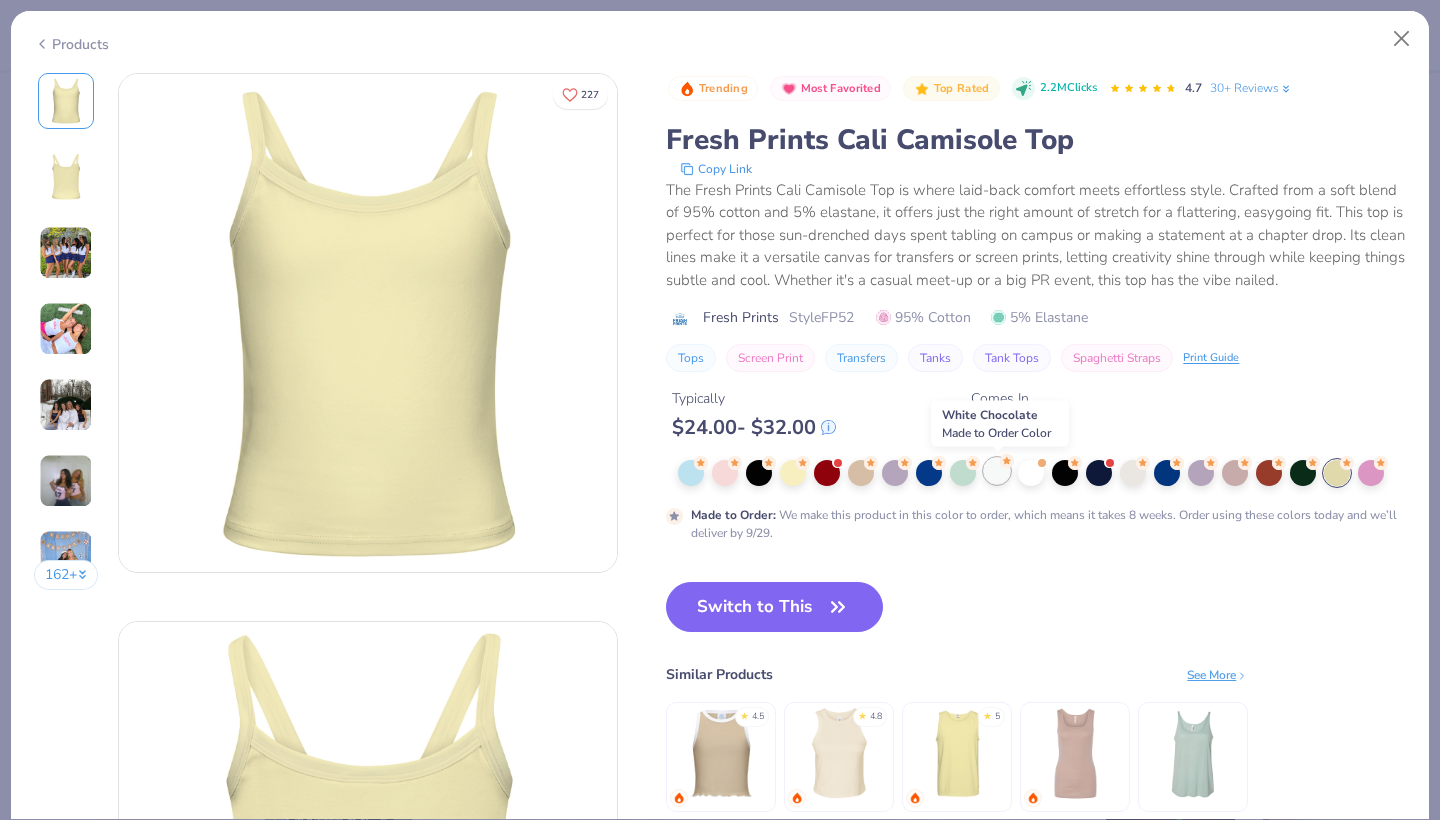 click at bounding box center (997, 471) 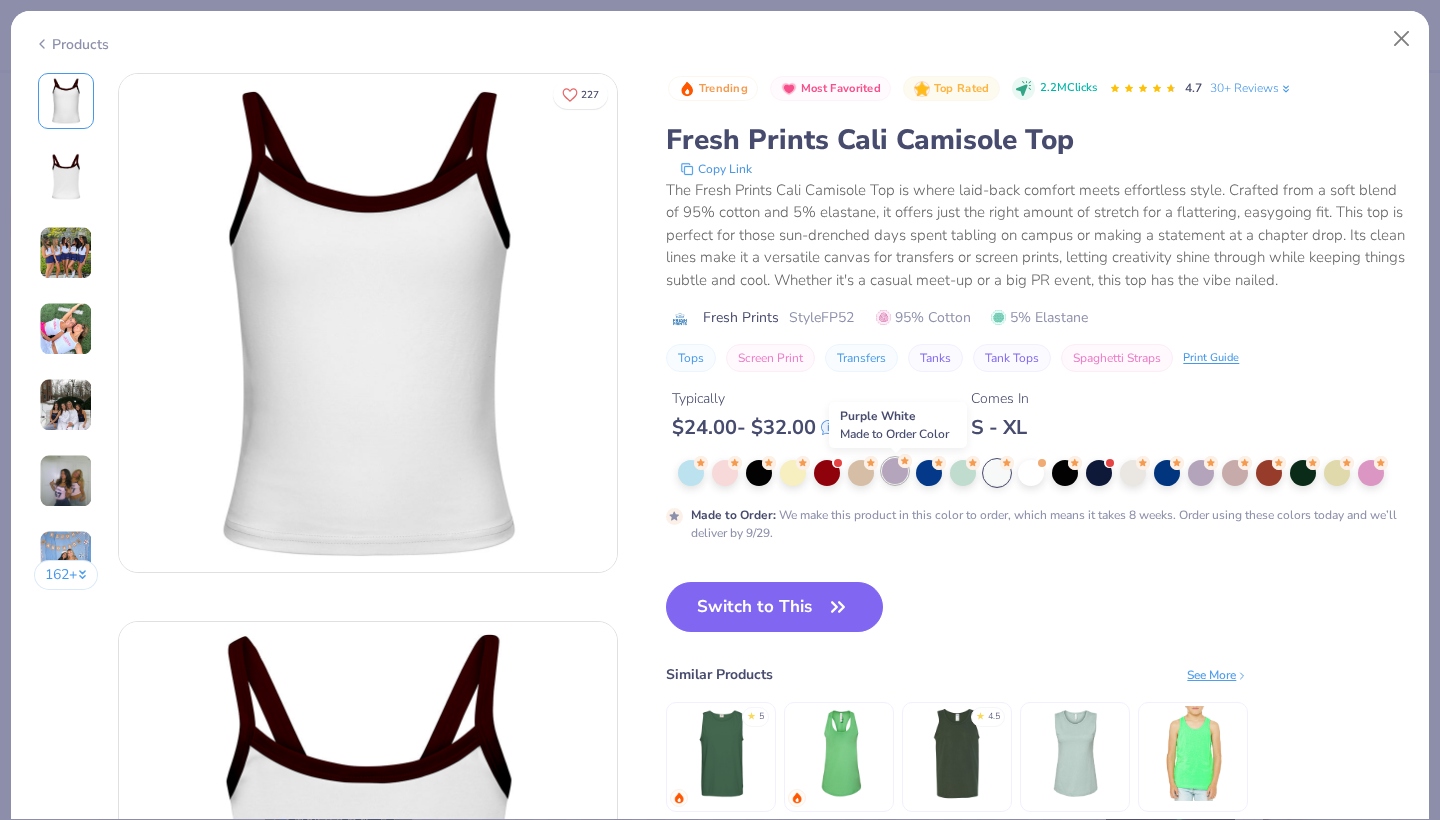 click at bounding box center [895, 471] 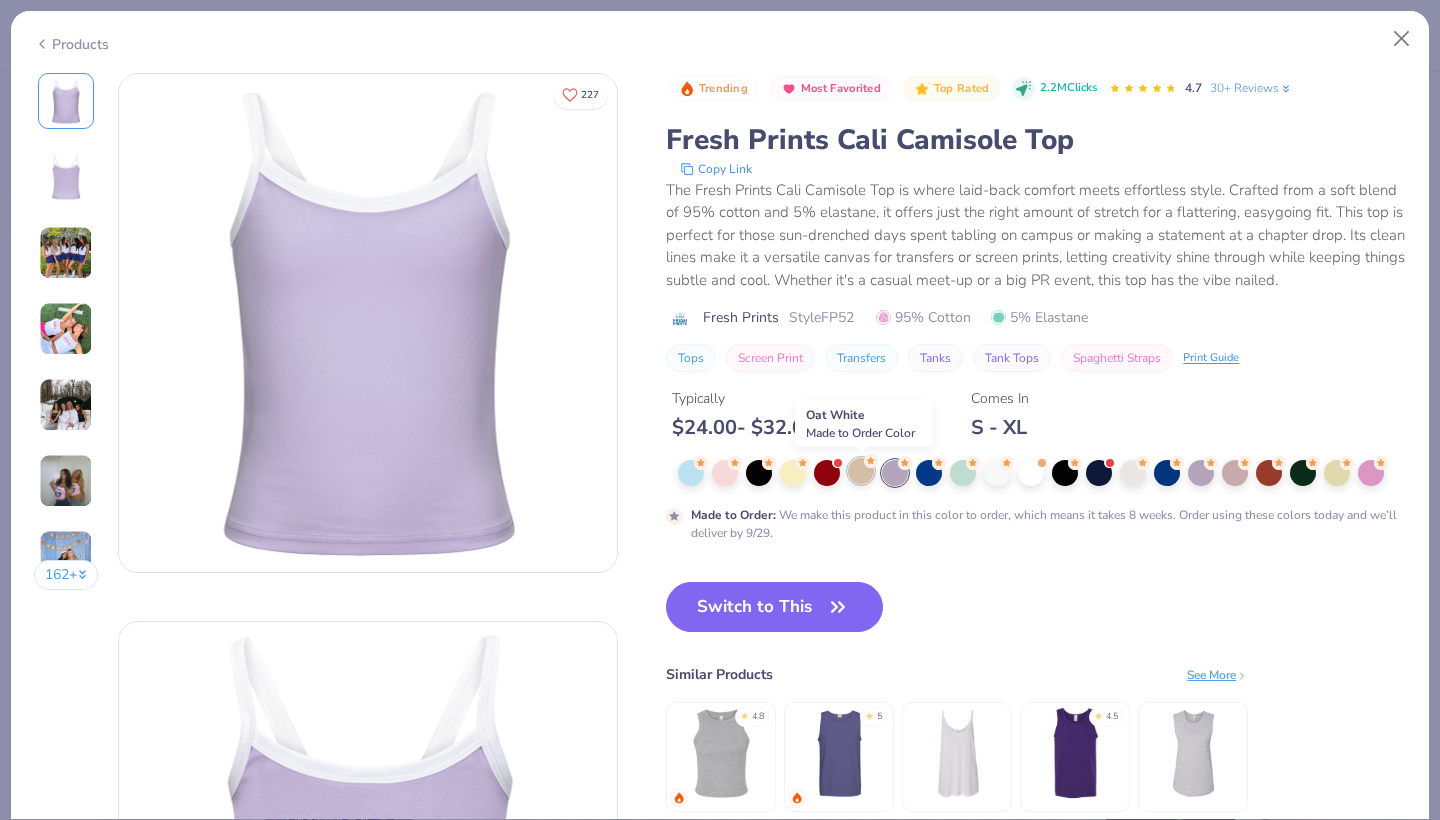 click at bounding box center (861, 471) 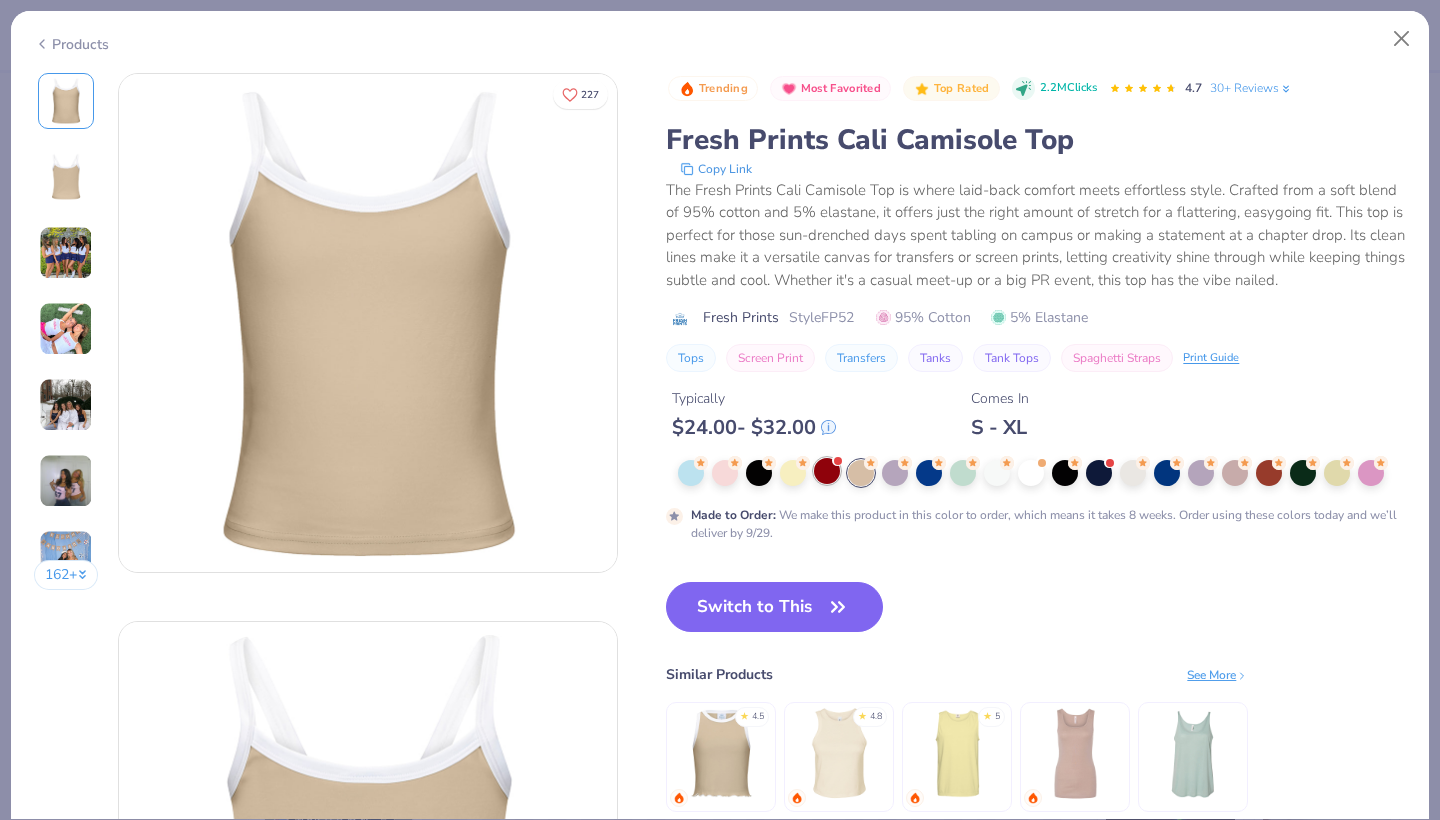 click at bounding box center [827, 471] 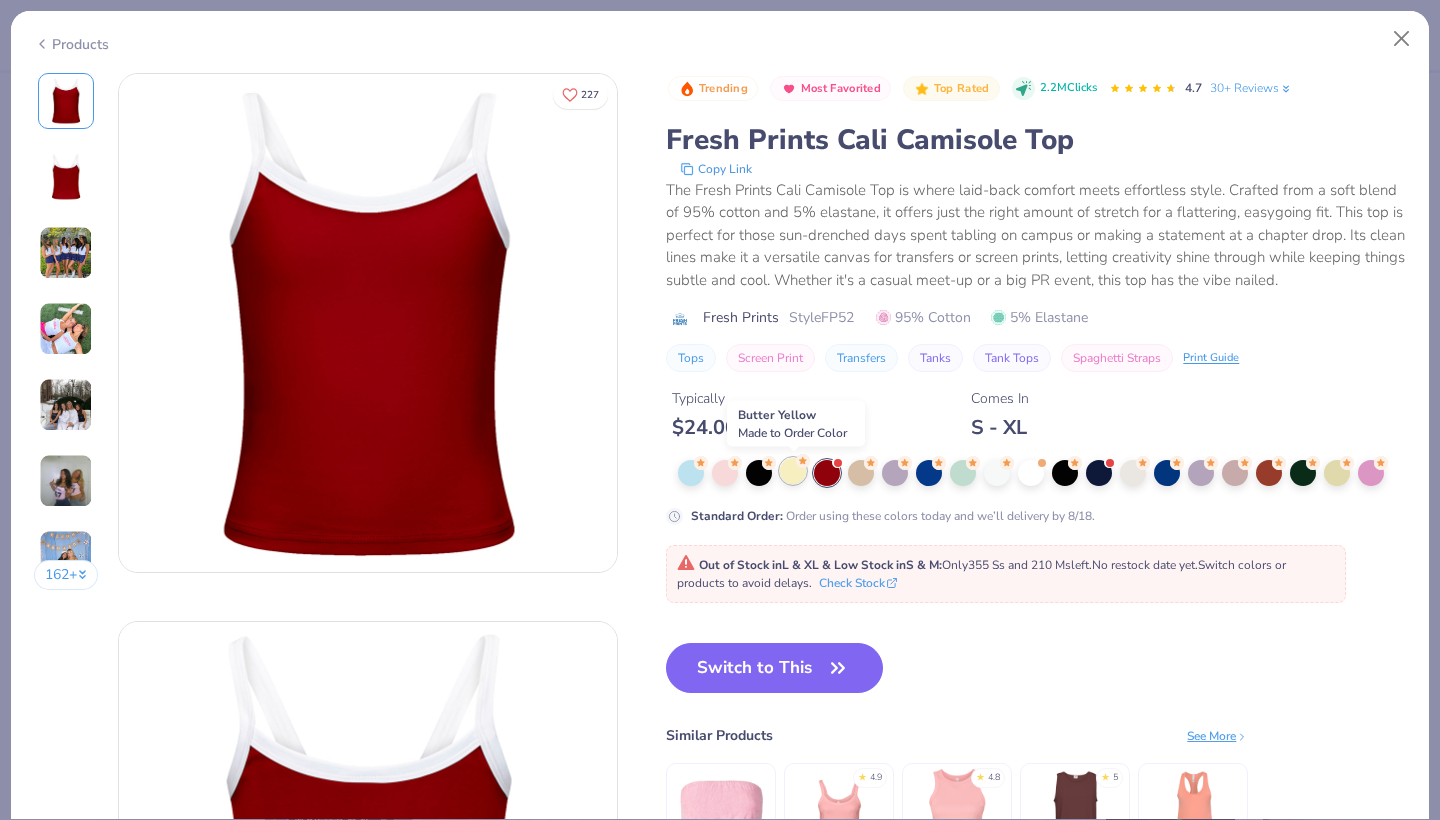 click at bounding box center (793, 471) 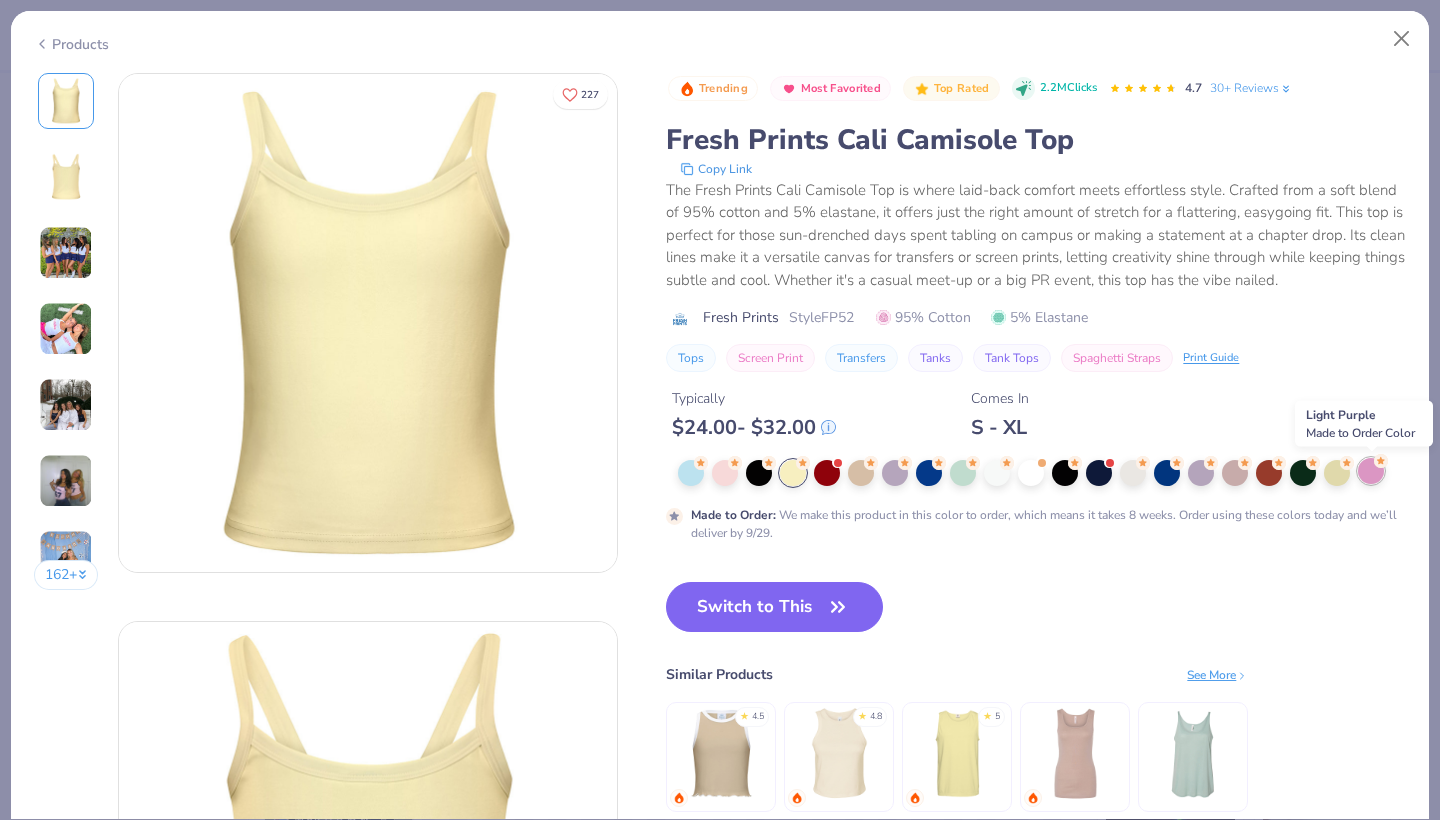 click at bounding box center (1371, 471) 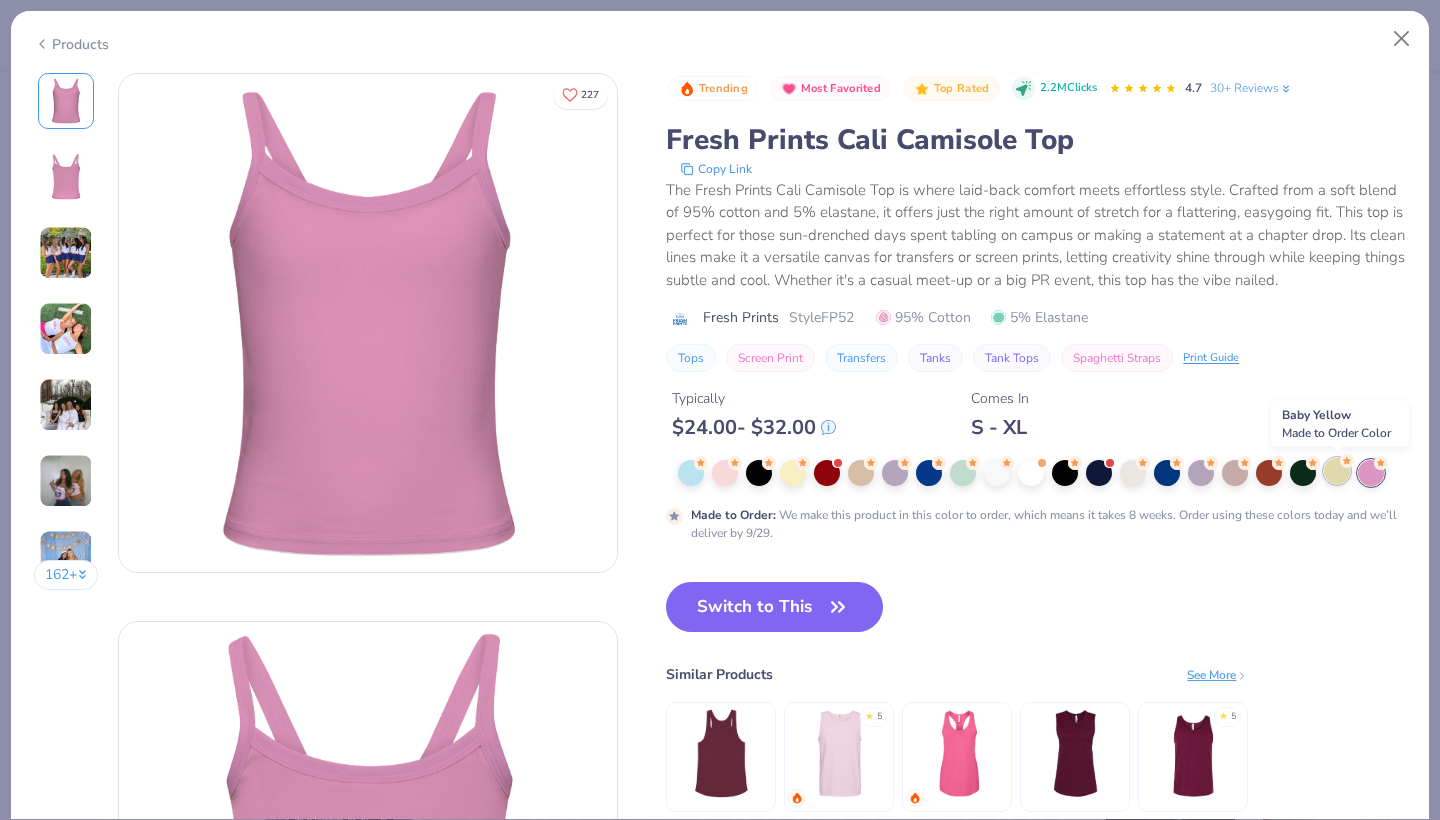 click at bounding box center (1337, 471) 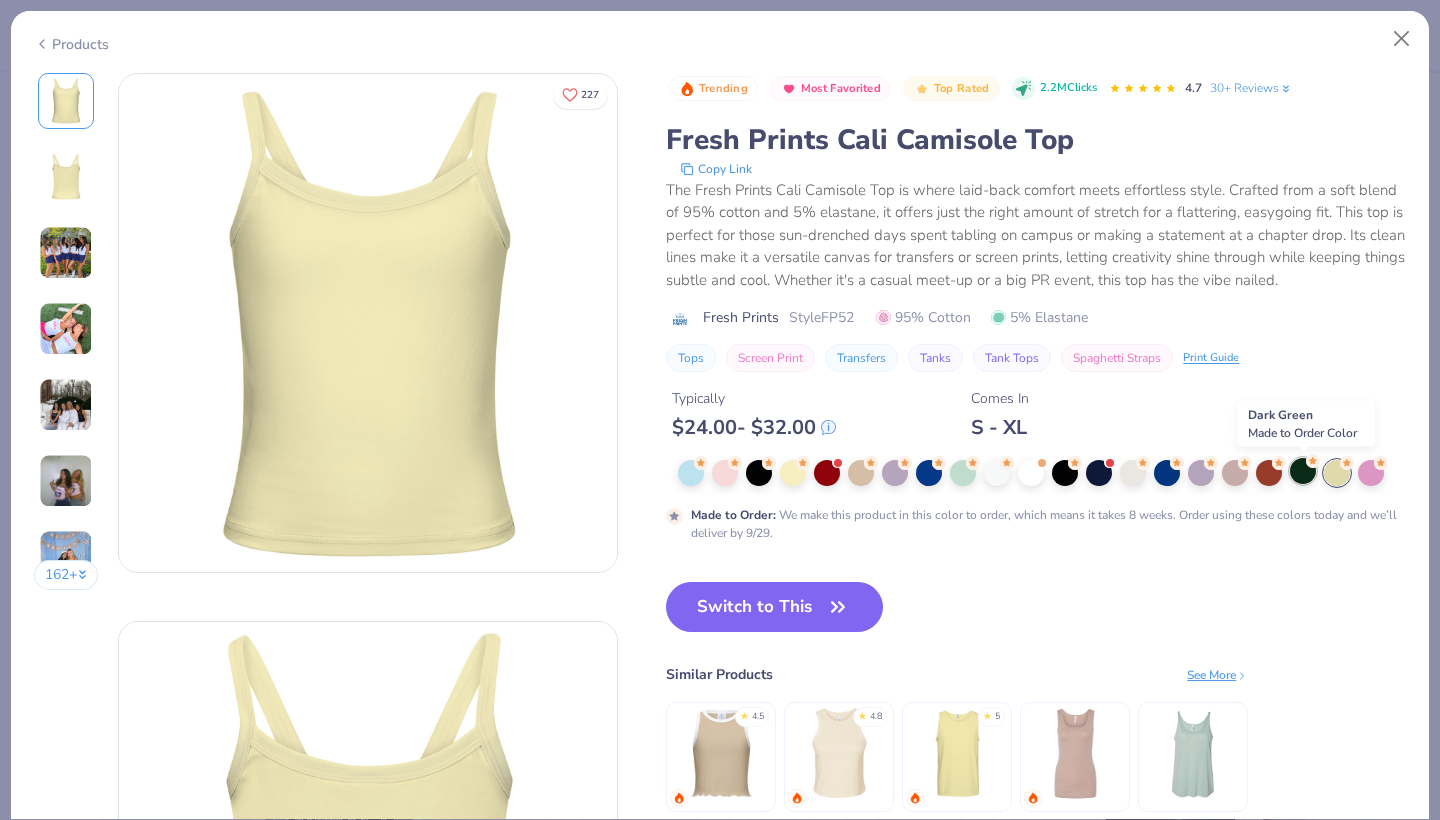 click at bounding box center (1303, 471) 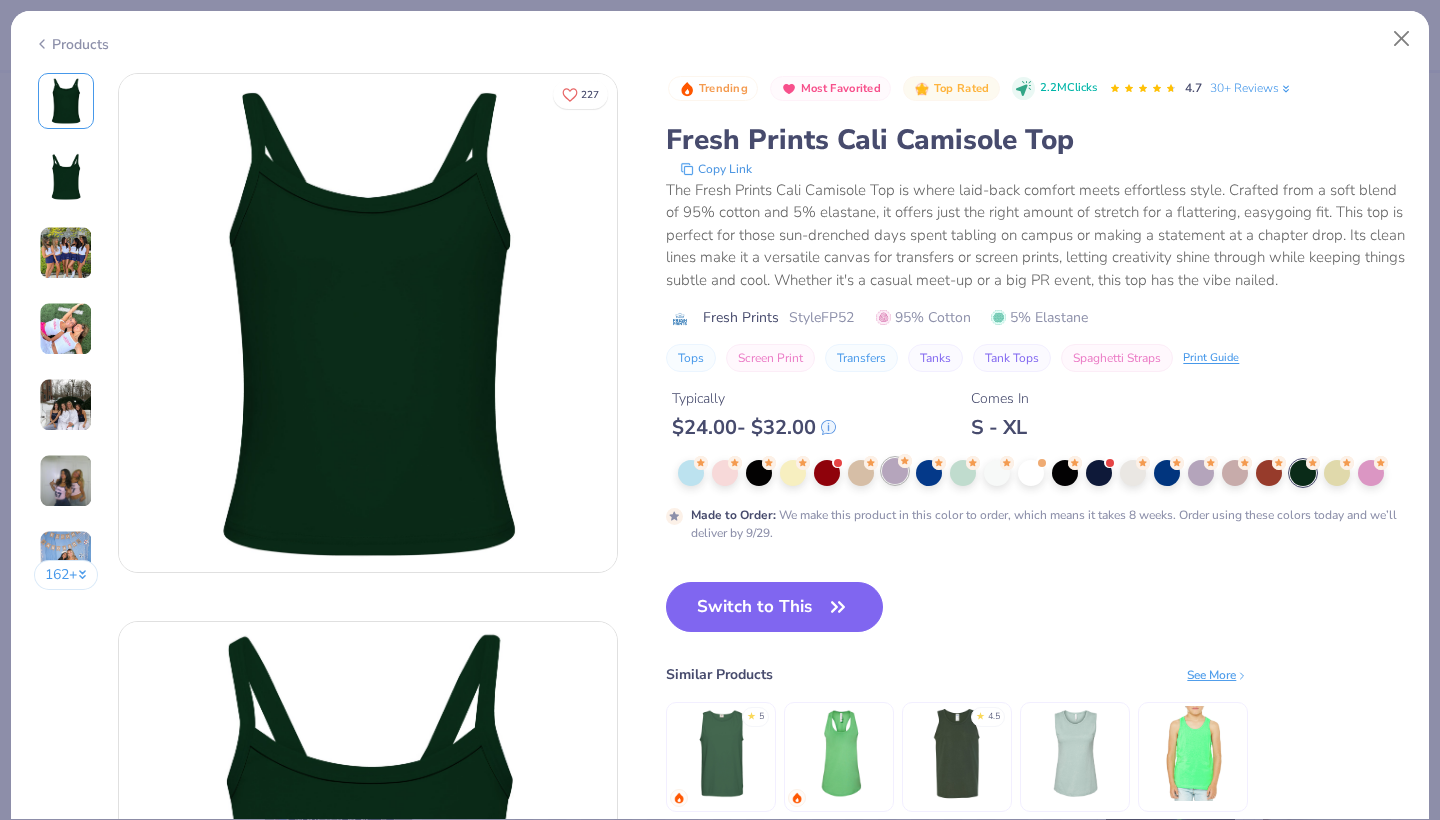 click at bounding box center (895, 471) 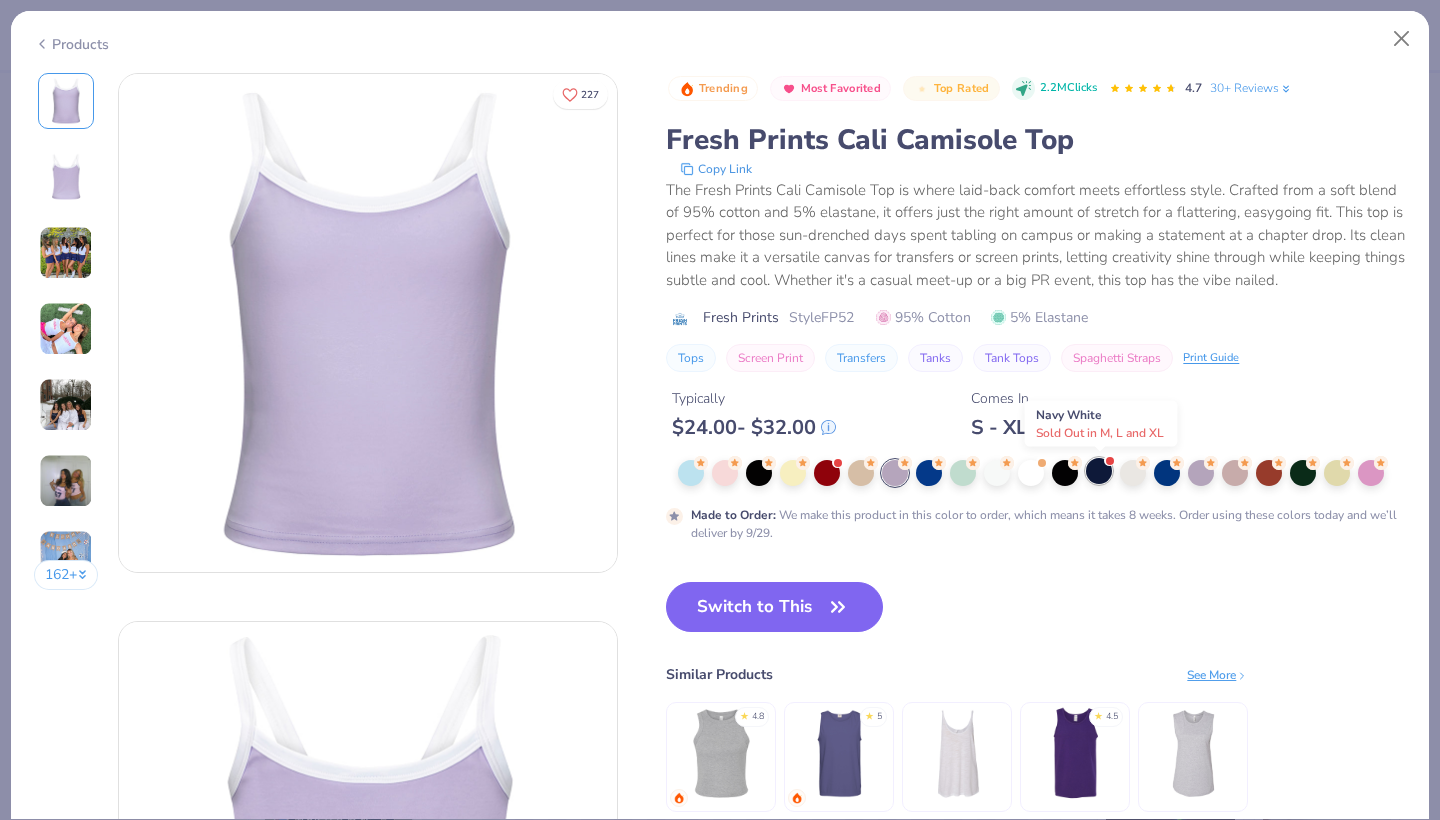 click at bounding box center (1099, 471) 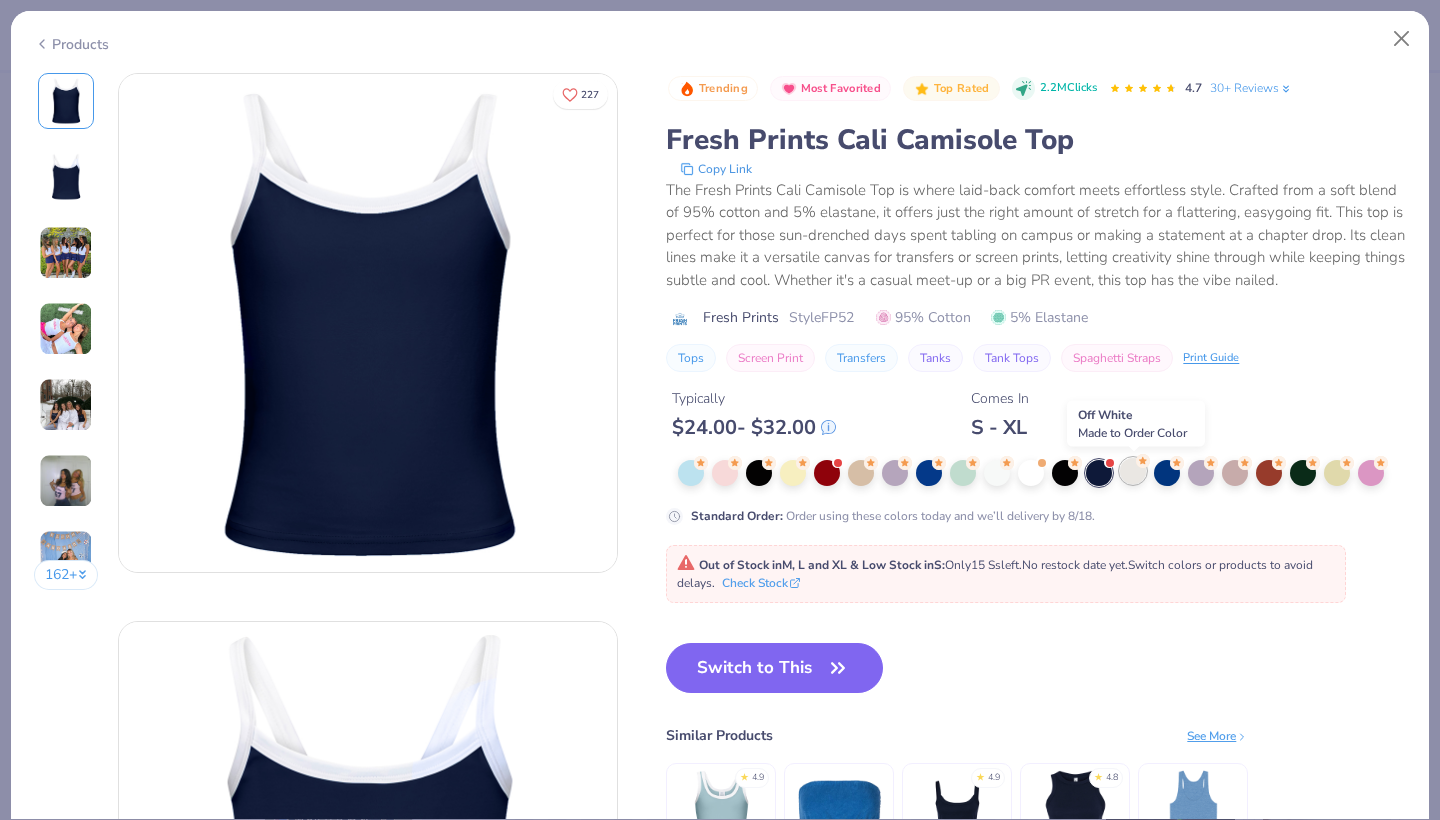 click at bounding box center (1133, 471) 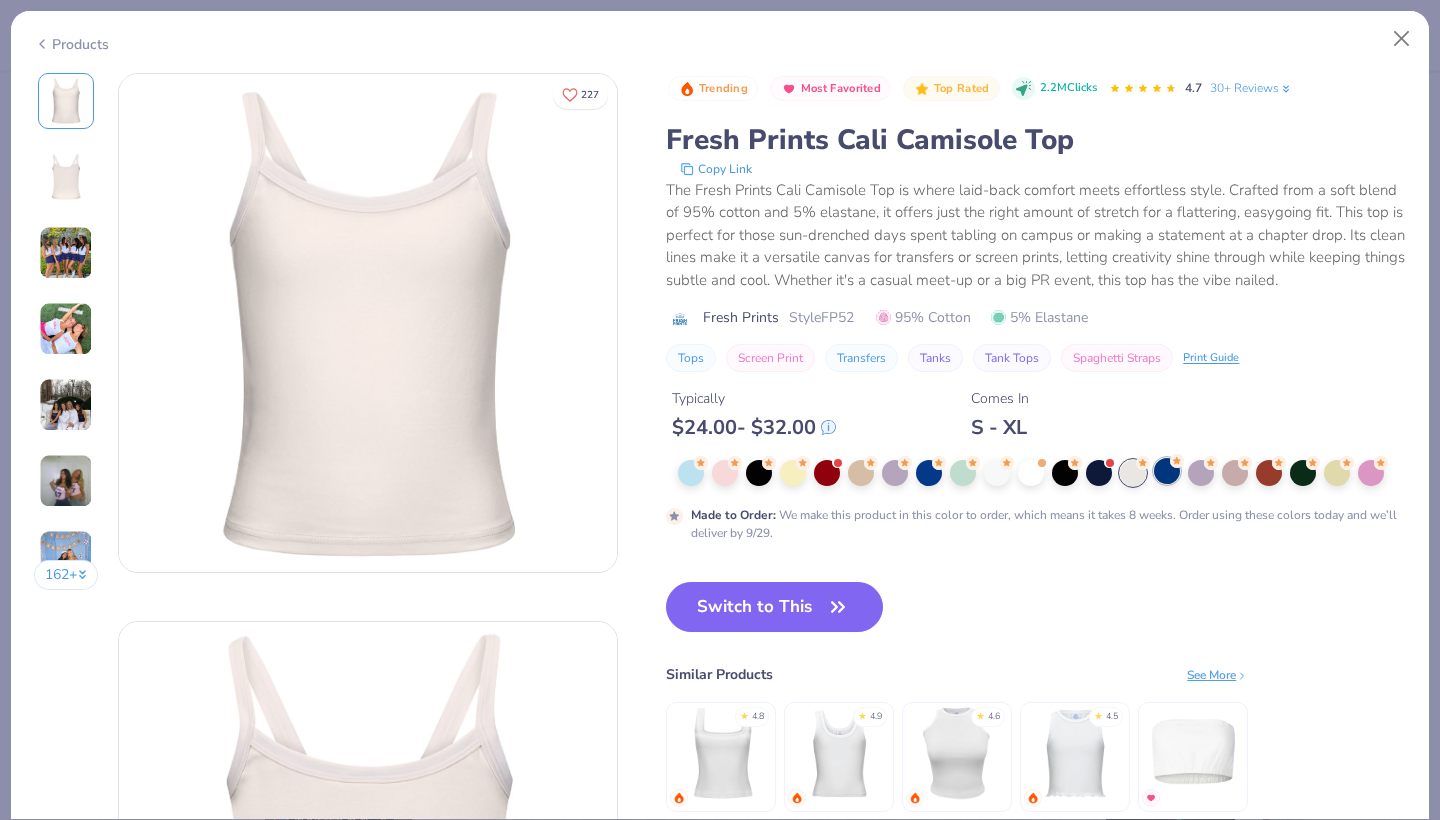 click at bounding box center [1167, 471] 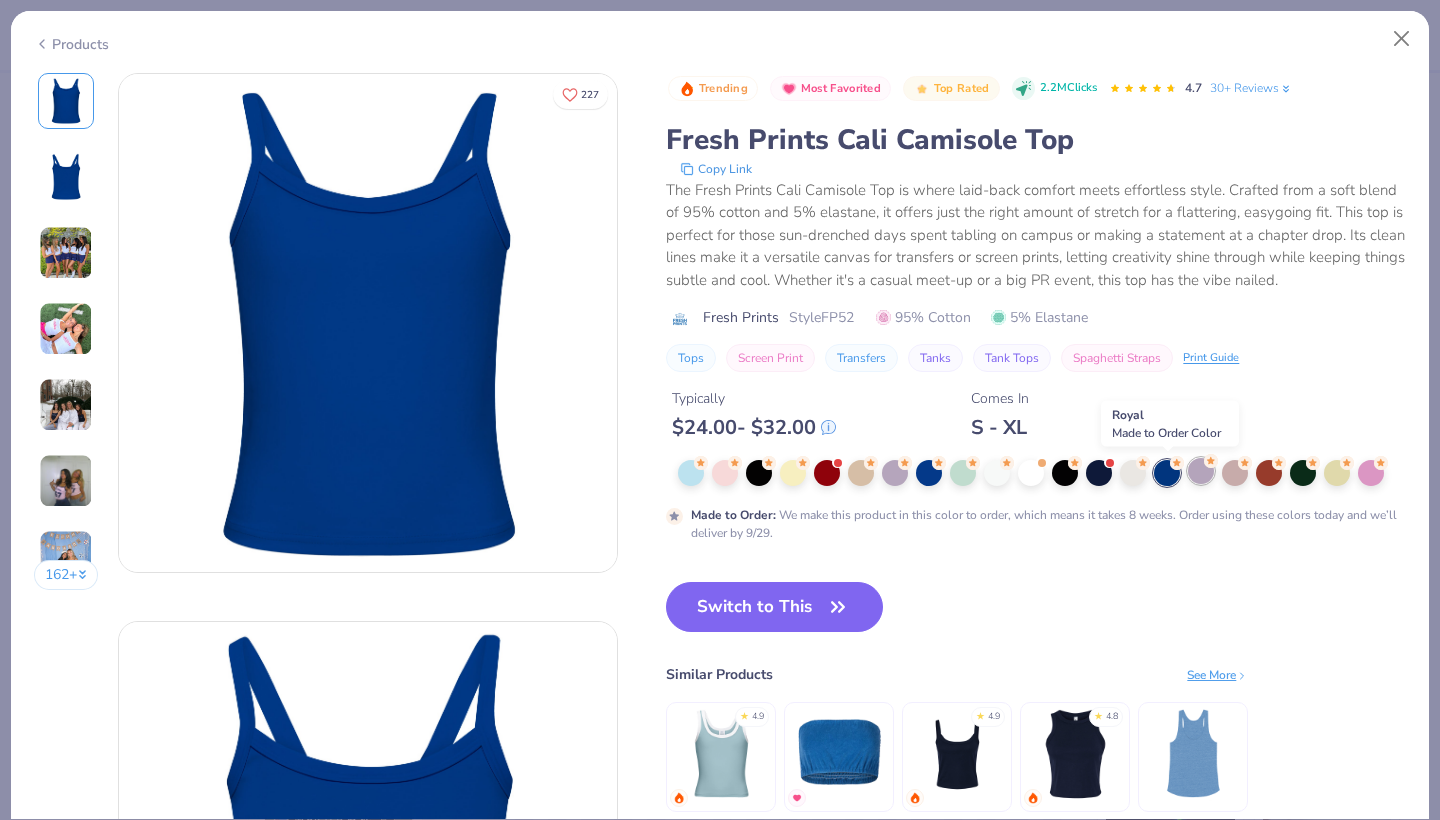 click at bounding box center (1201, 471) 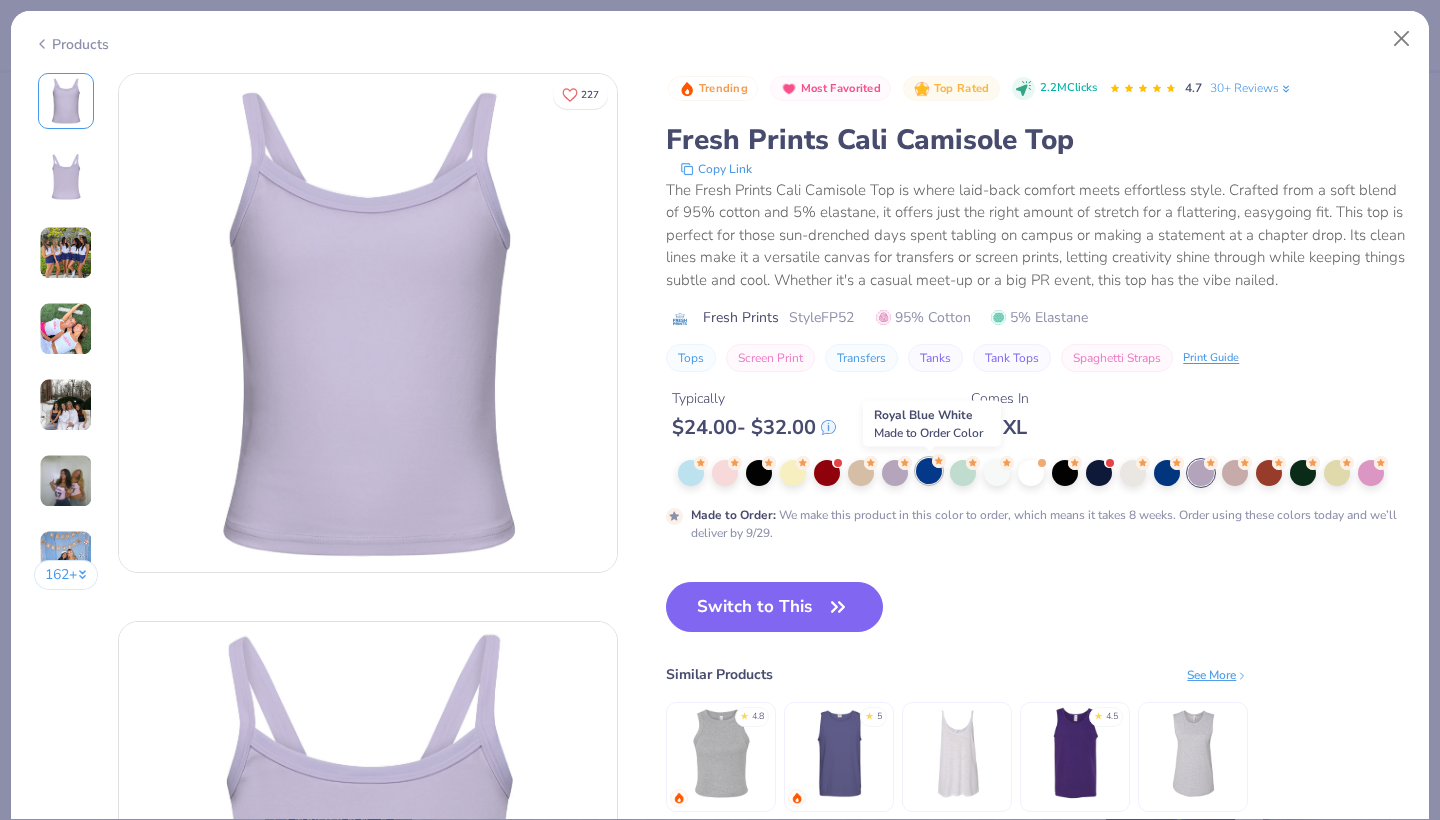 click at bounding box center [929, 471] 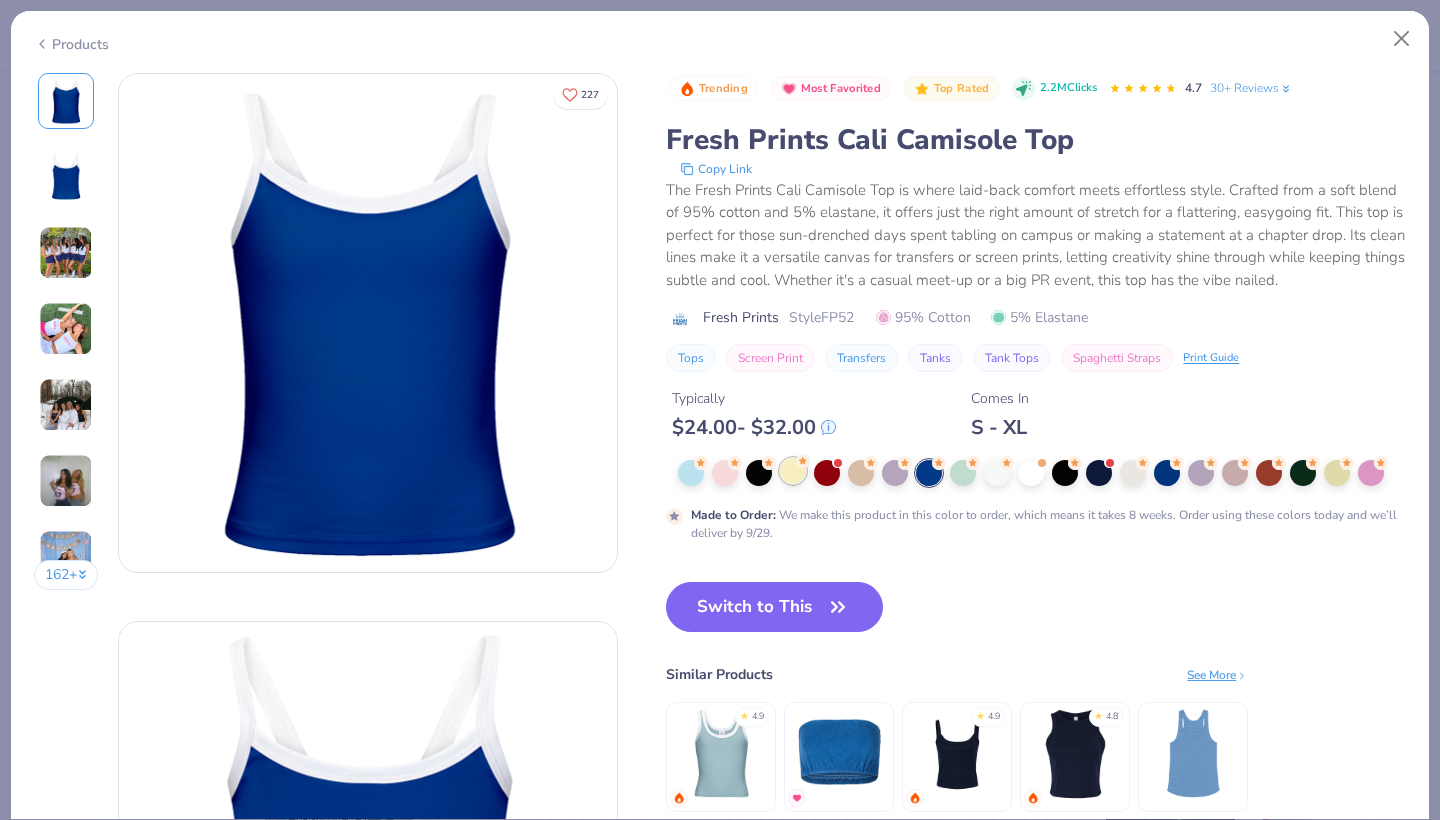 click at bounding box center (793, 471) 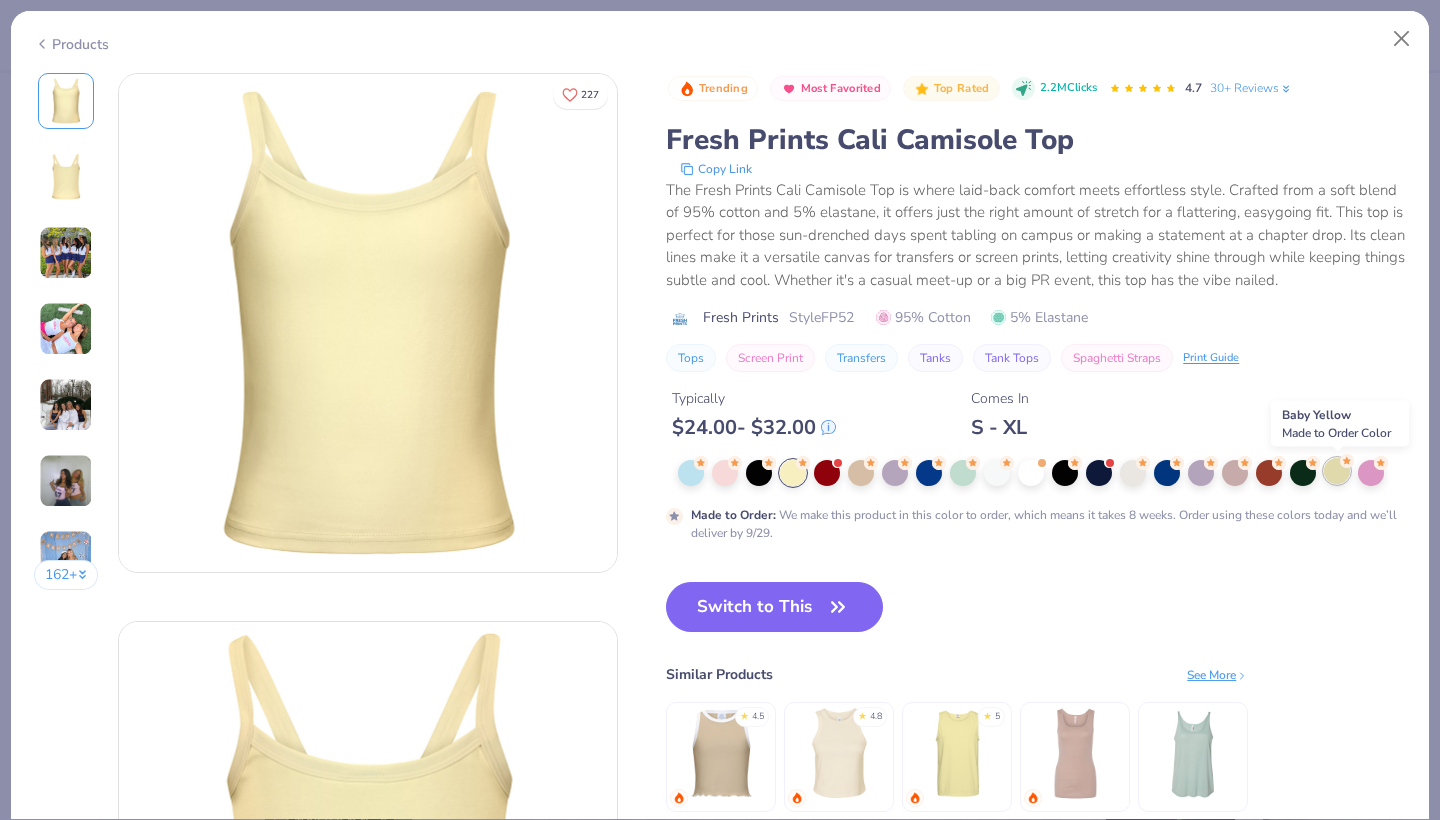 click at bounding box center (1337, 471) 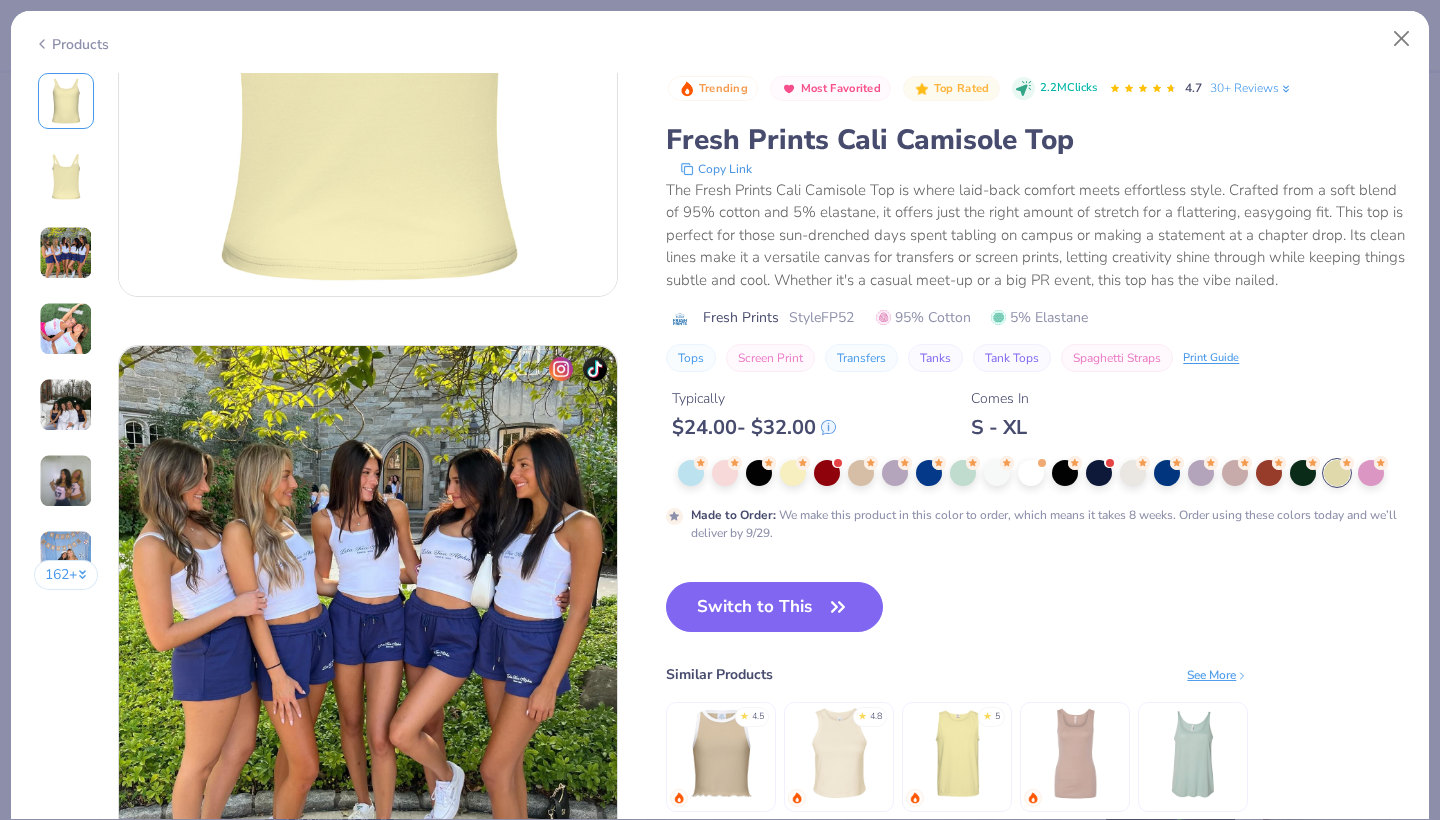 scroll, scrollTop: 826, scrollLeft: 0, axis: vertical 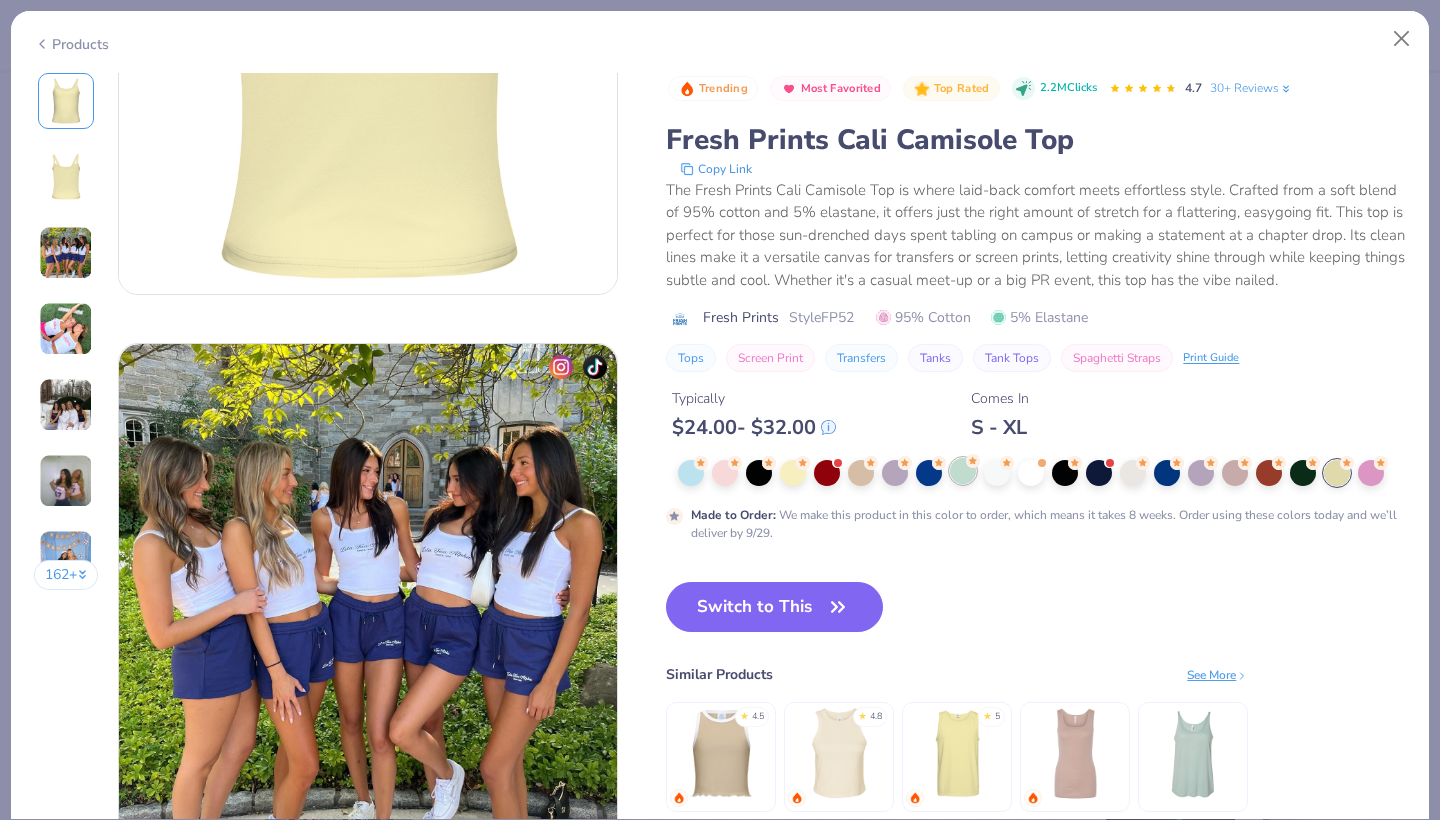 click at bounding box center (963, 471) 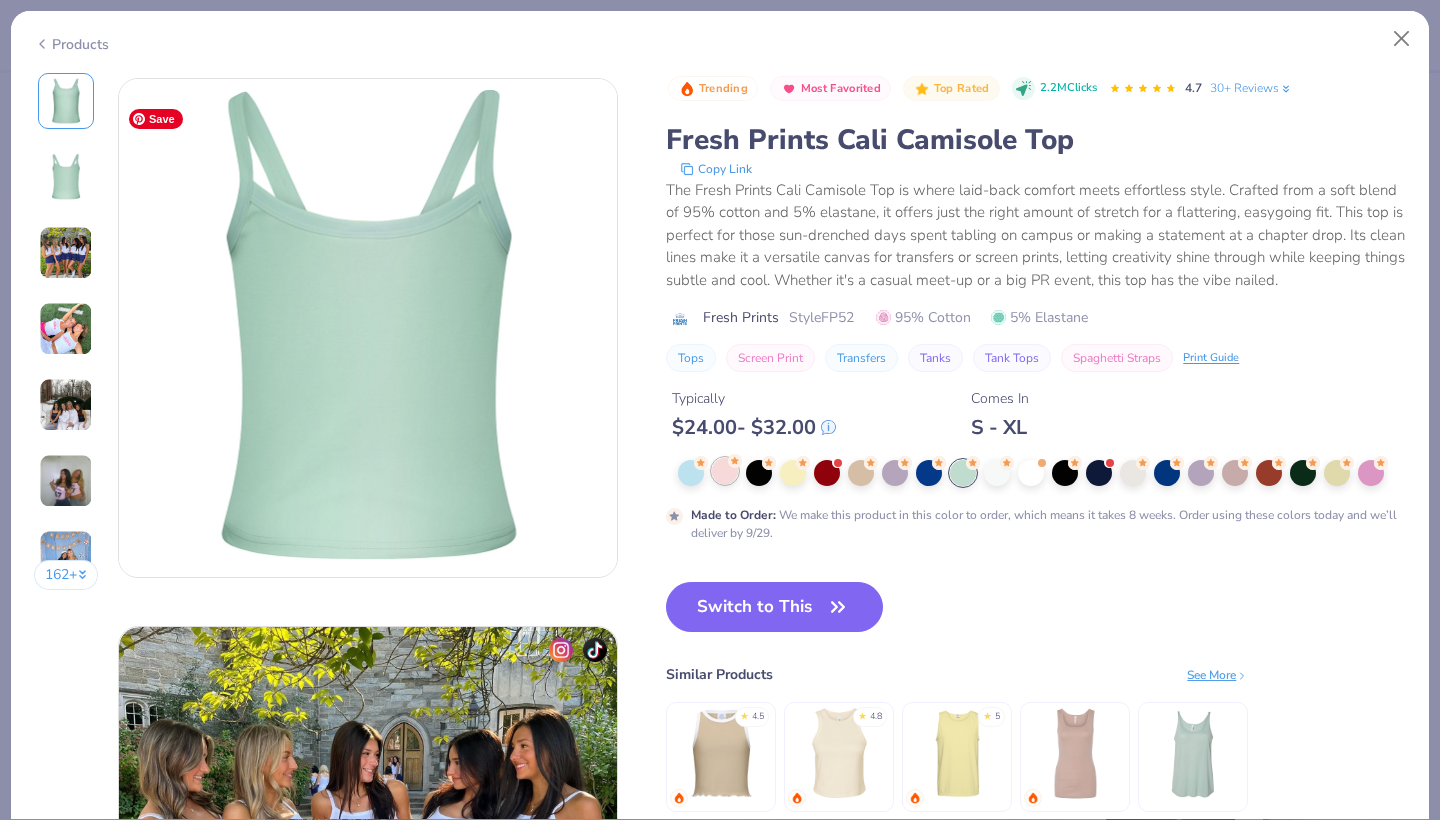 scroll, scrollTop: 522, scrollLeft: 0, axis: vertical 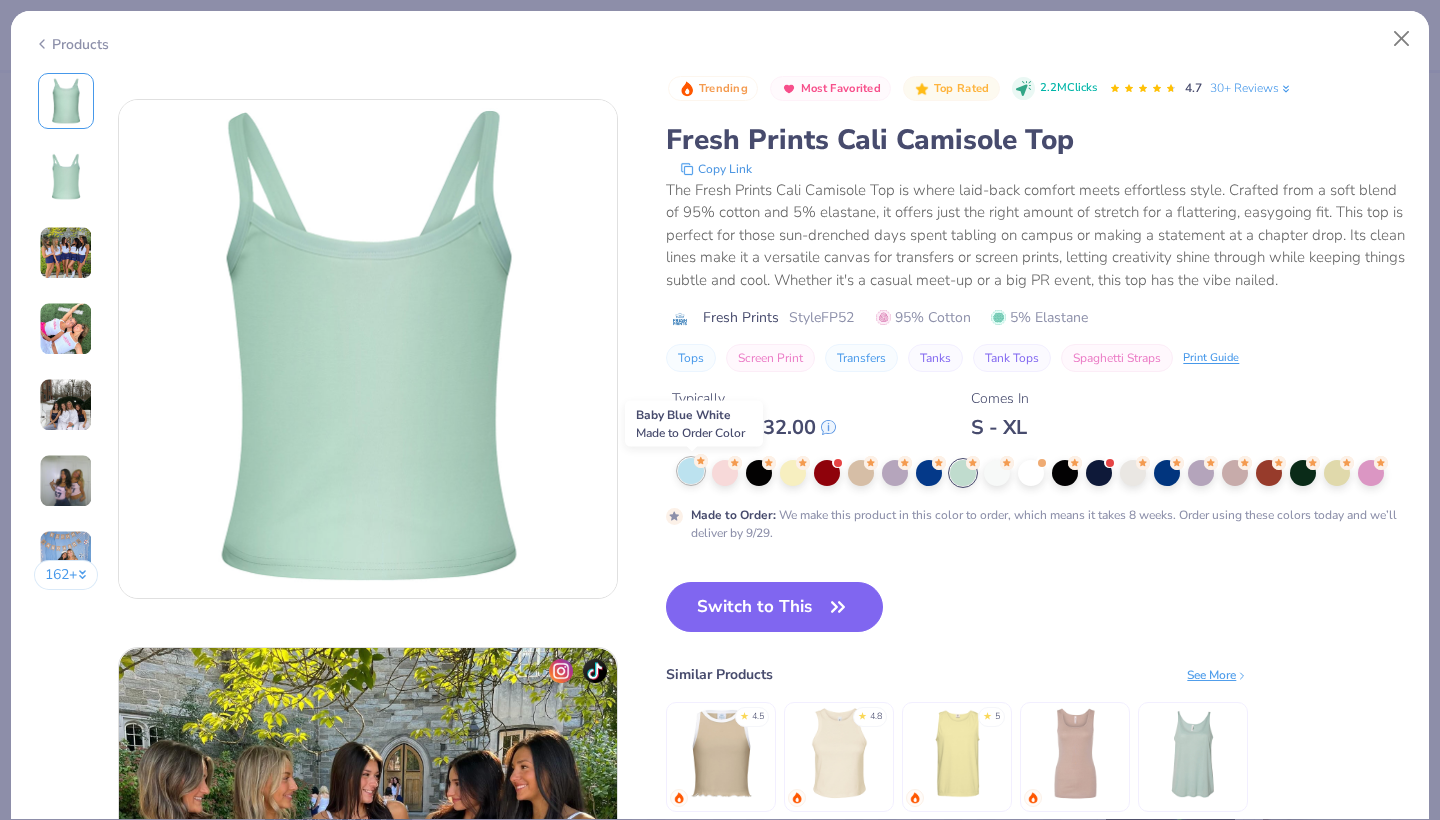 click at bounding box center [691, 471] 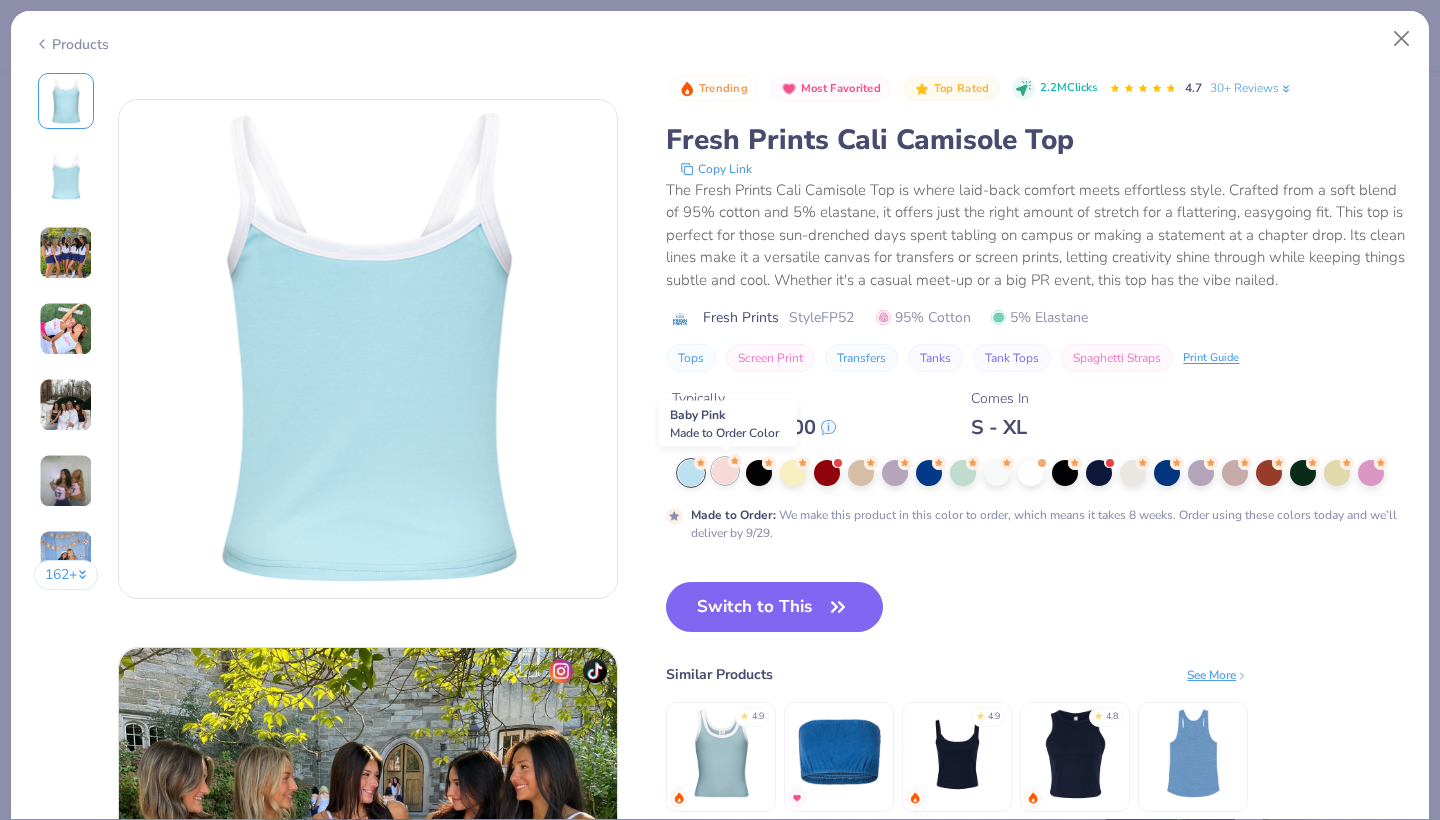 click at bounding box center (725, 471) 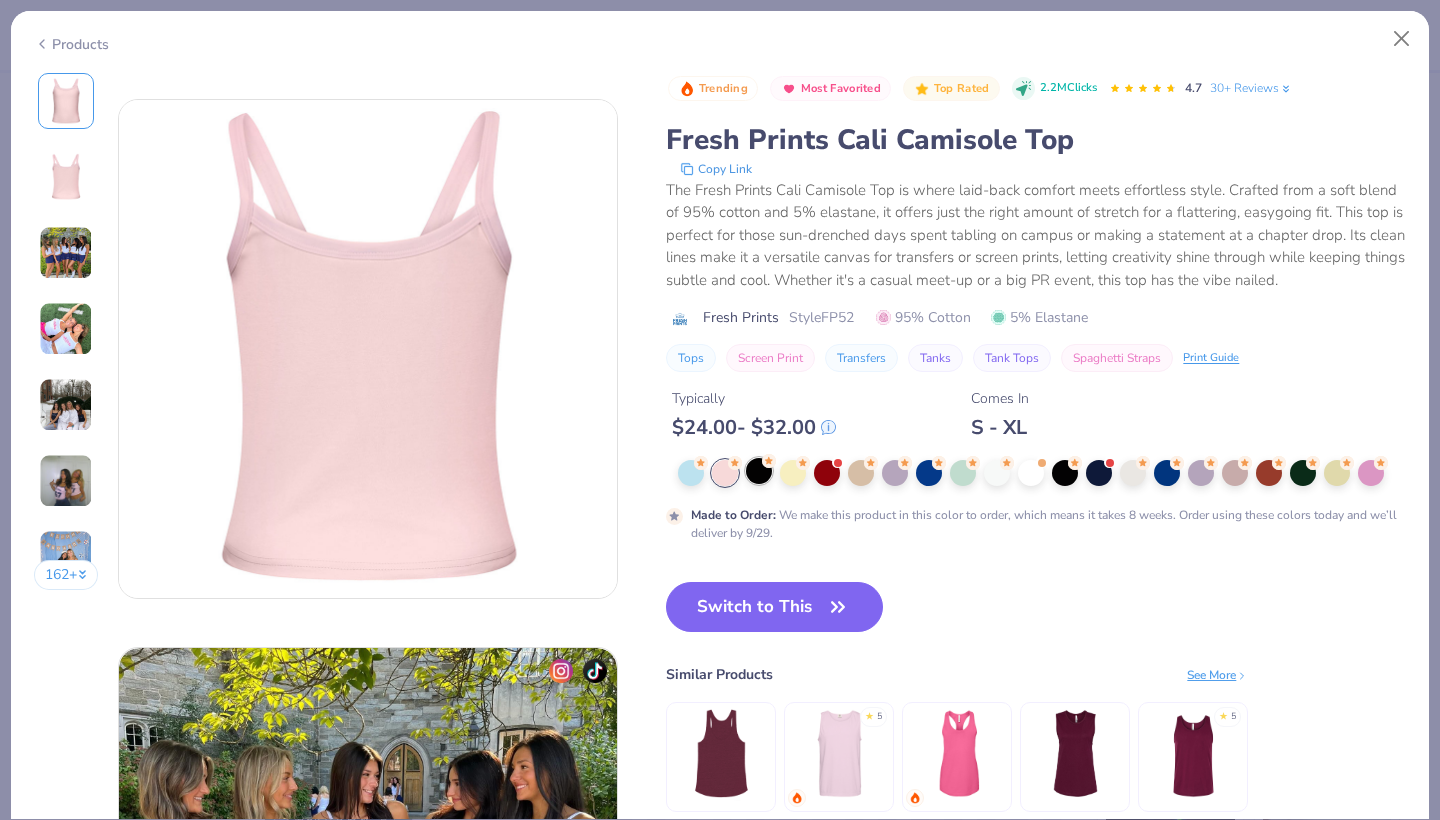click at bounding box center (759, 471) 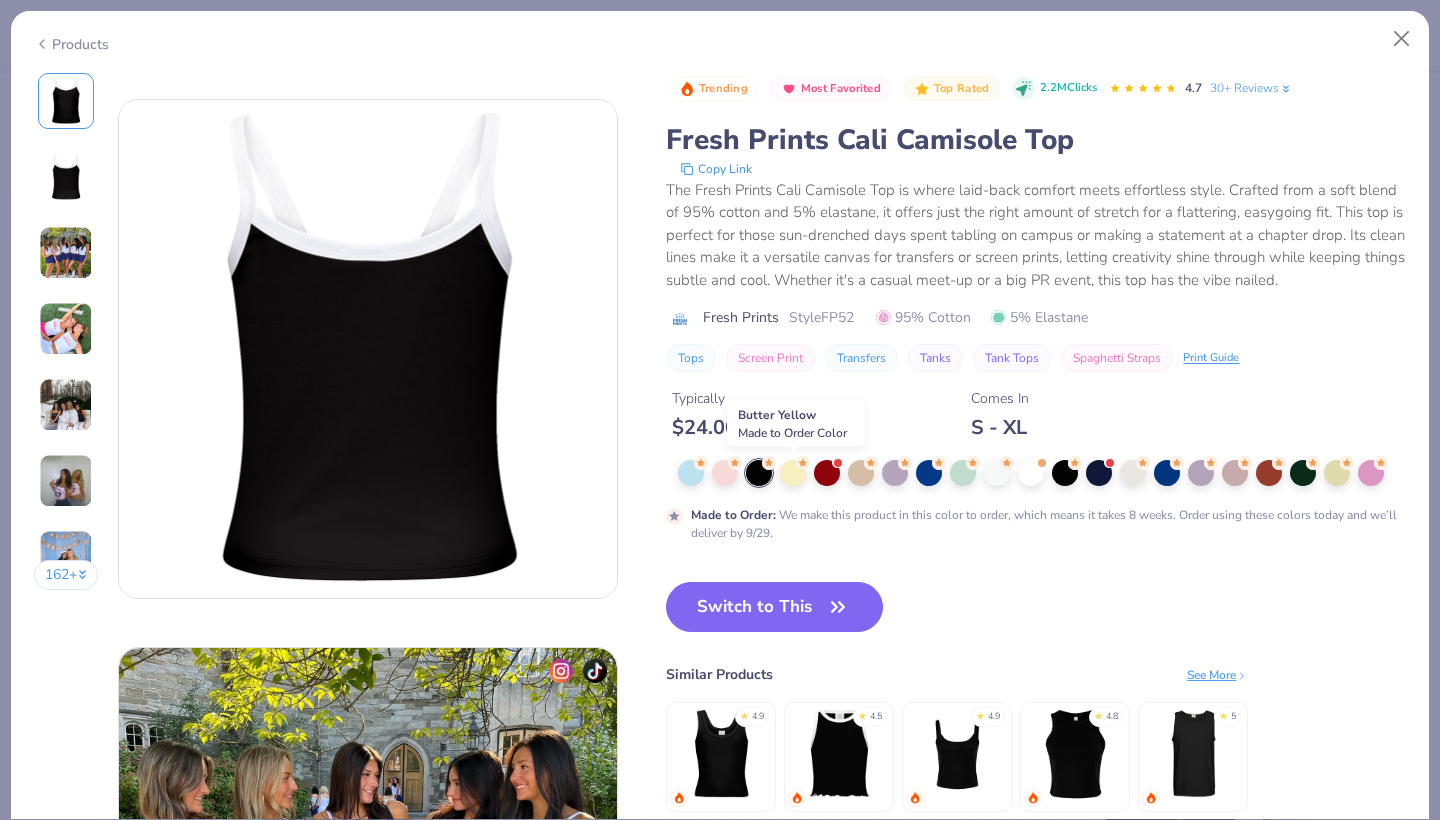 click at bounding box center [1042, 473] 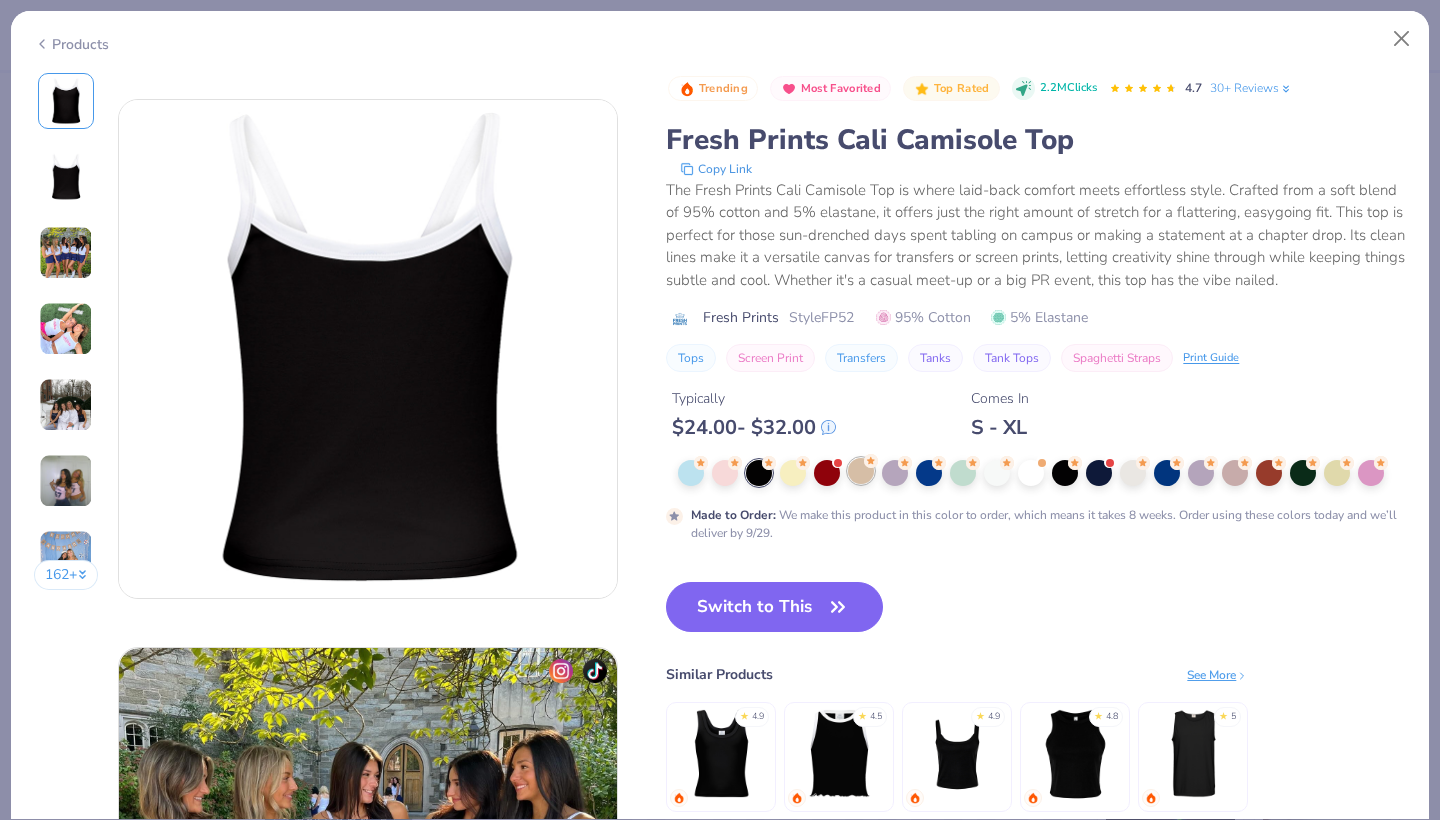 click at bounding box center [861, 471] 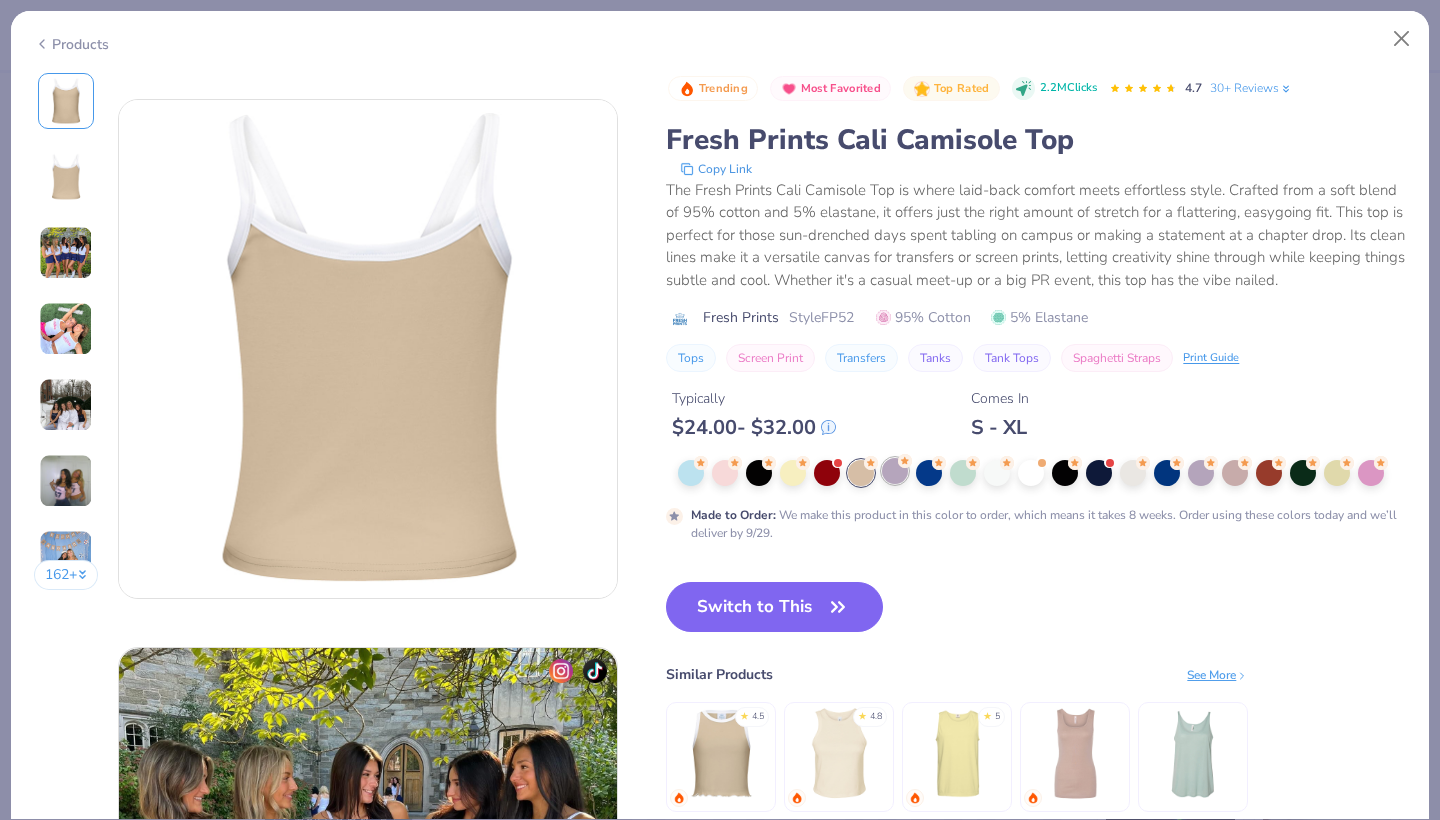 click at bounding box center (895, 471) 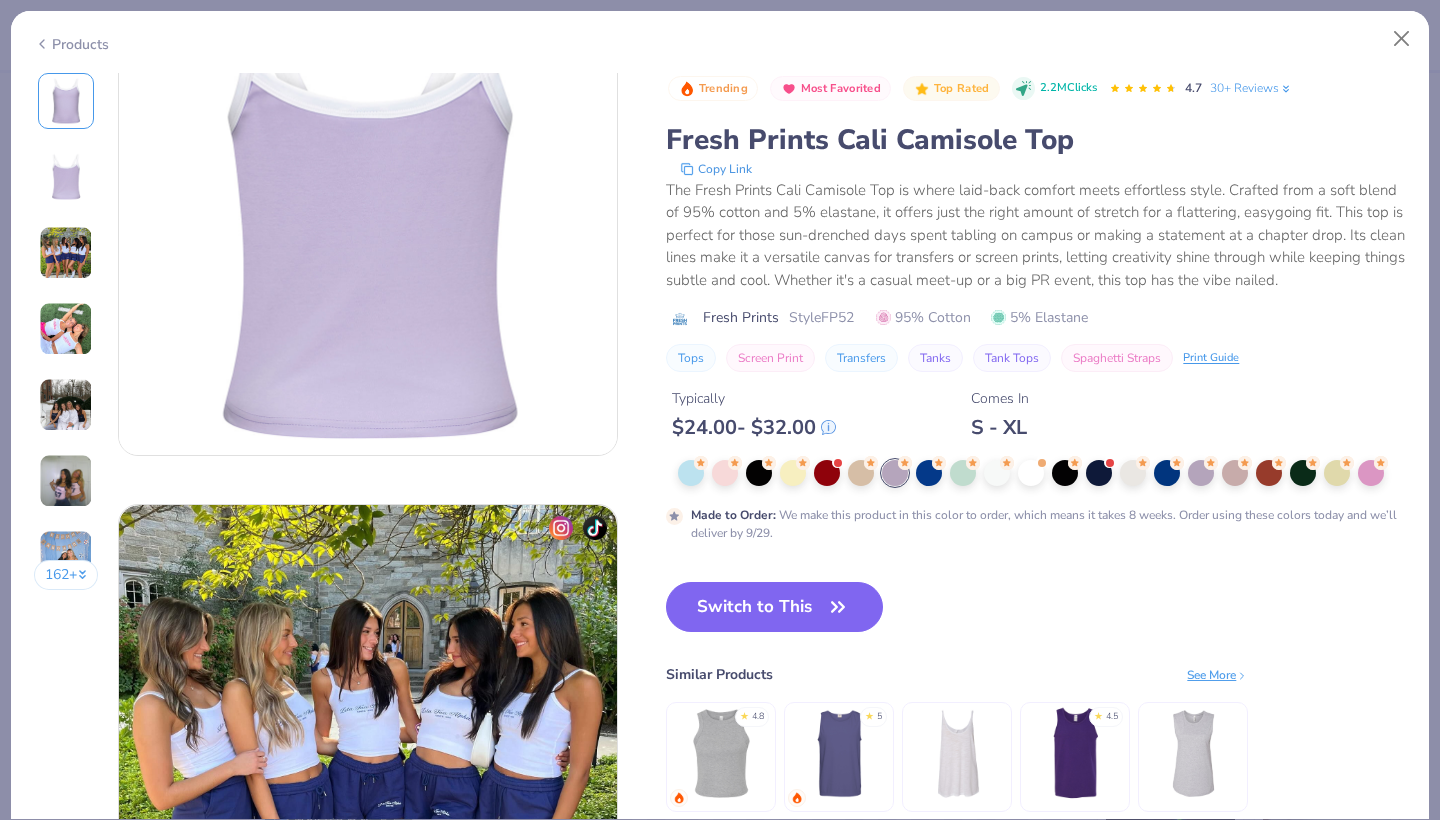 scroll, scrollTop: 658, scrollLeft: 0, axis: vertical 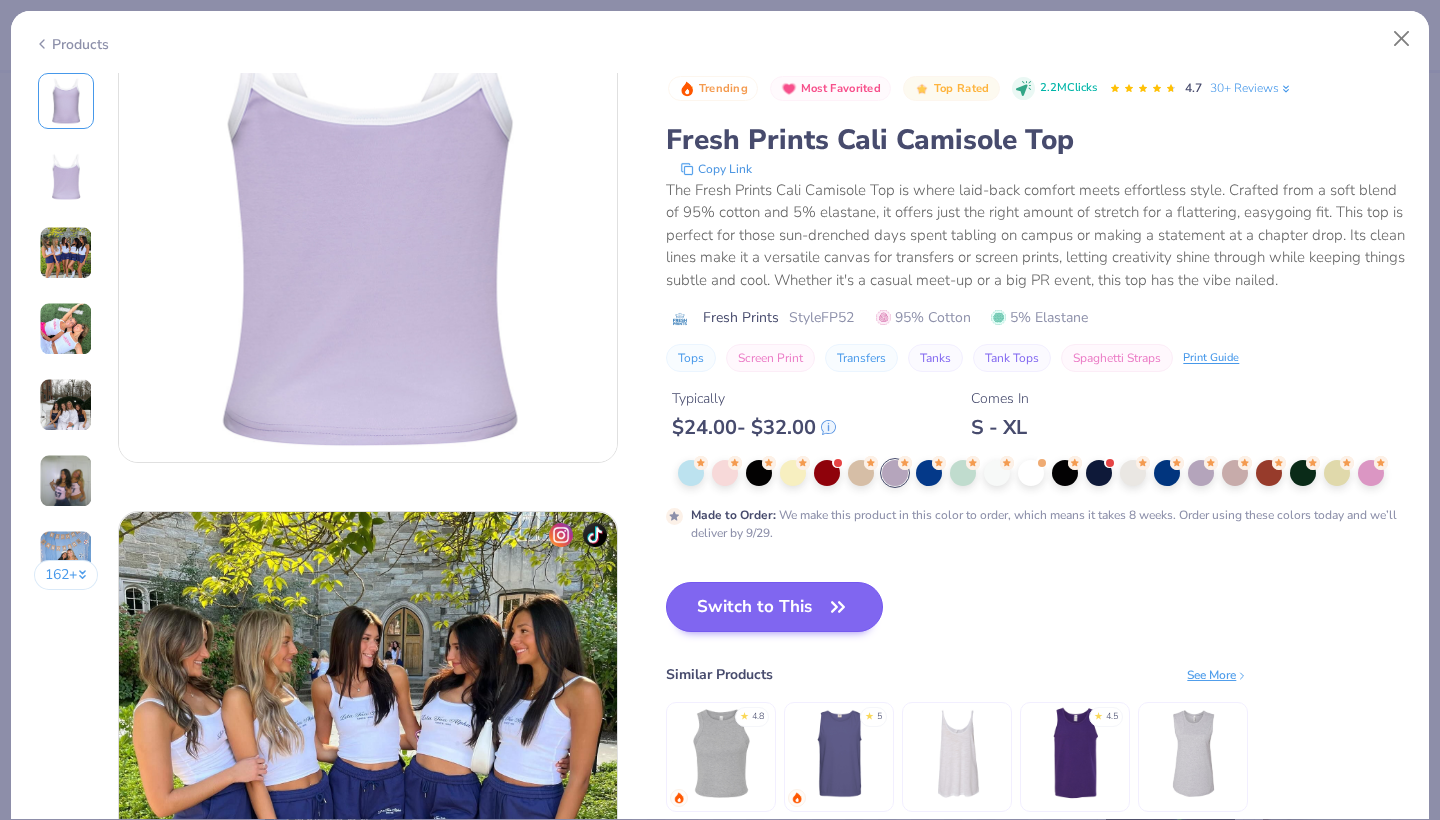 click 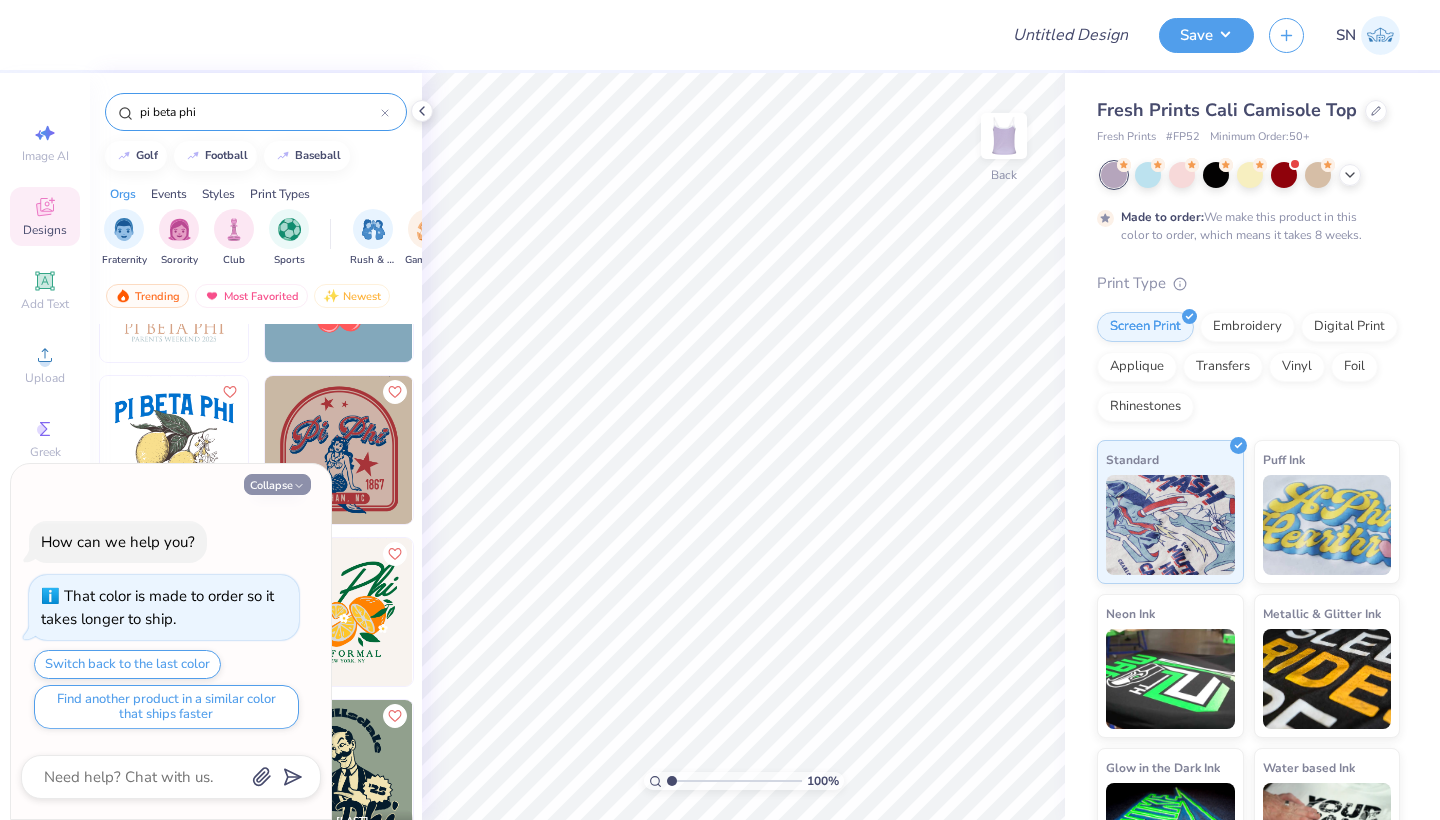 click on "Collapse" at bounding box center [277, 484] 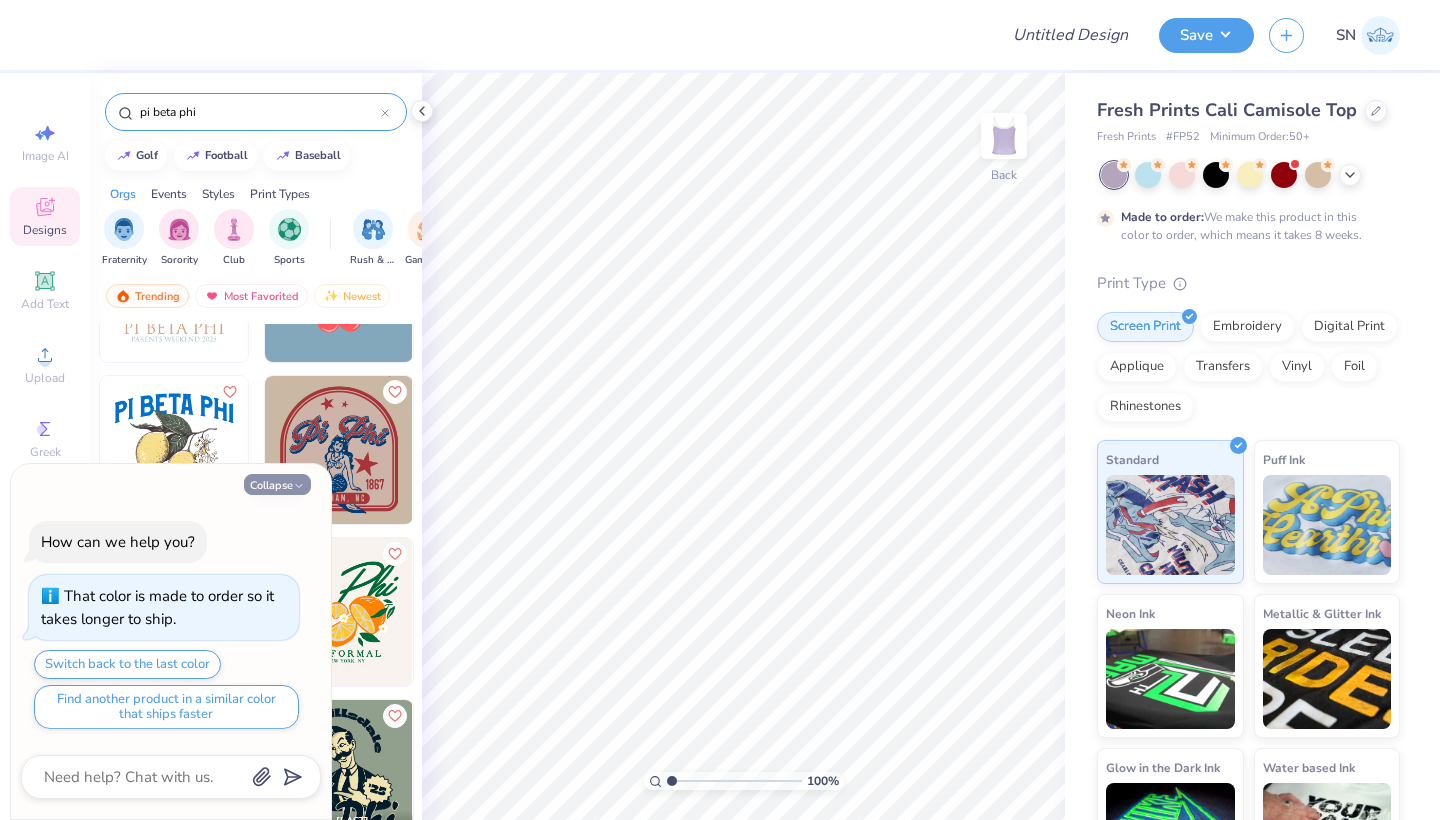 type on "x" 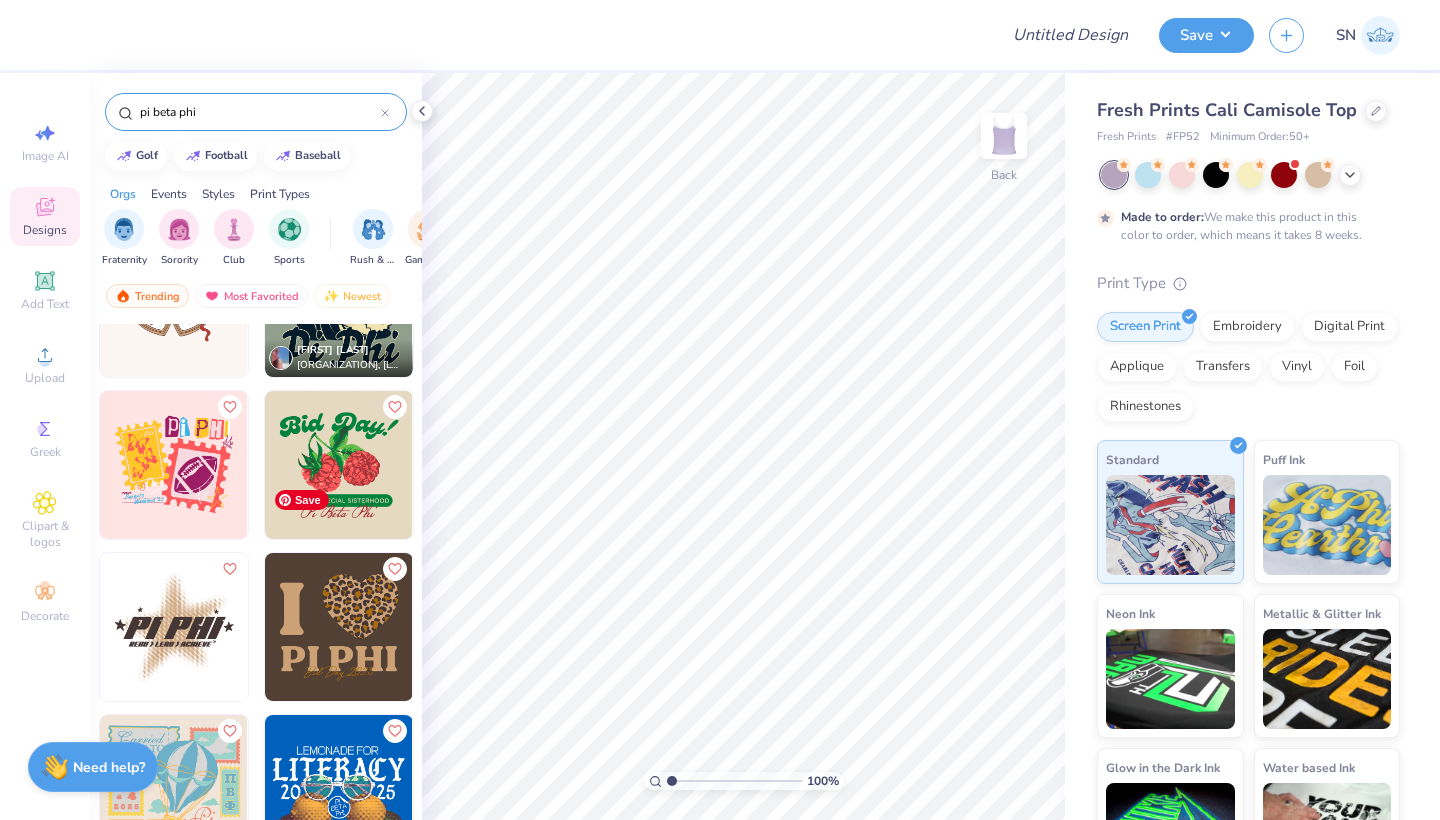 scroll, scrollTop: 2292, scrollLeft: 0, axis: vertical 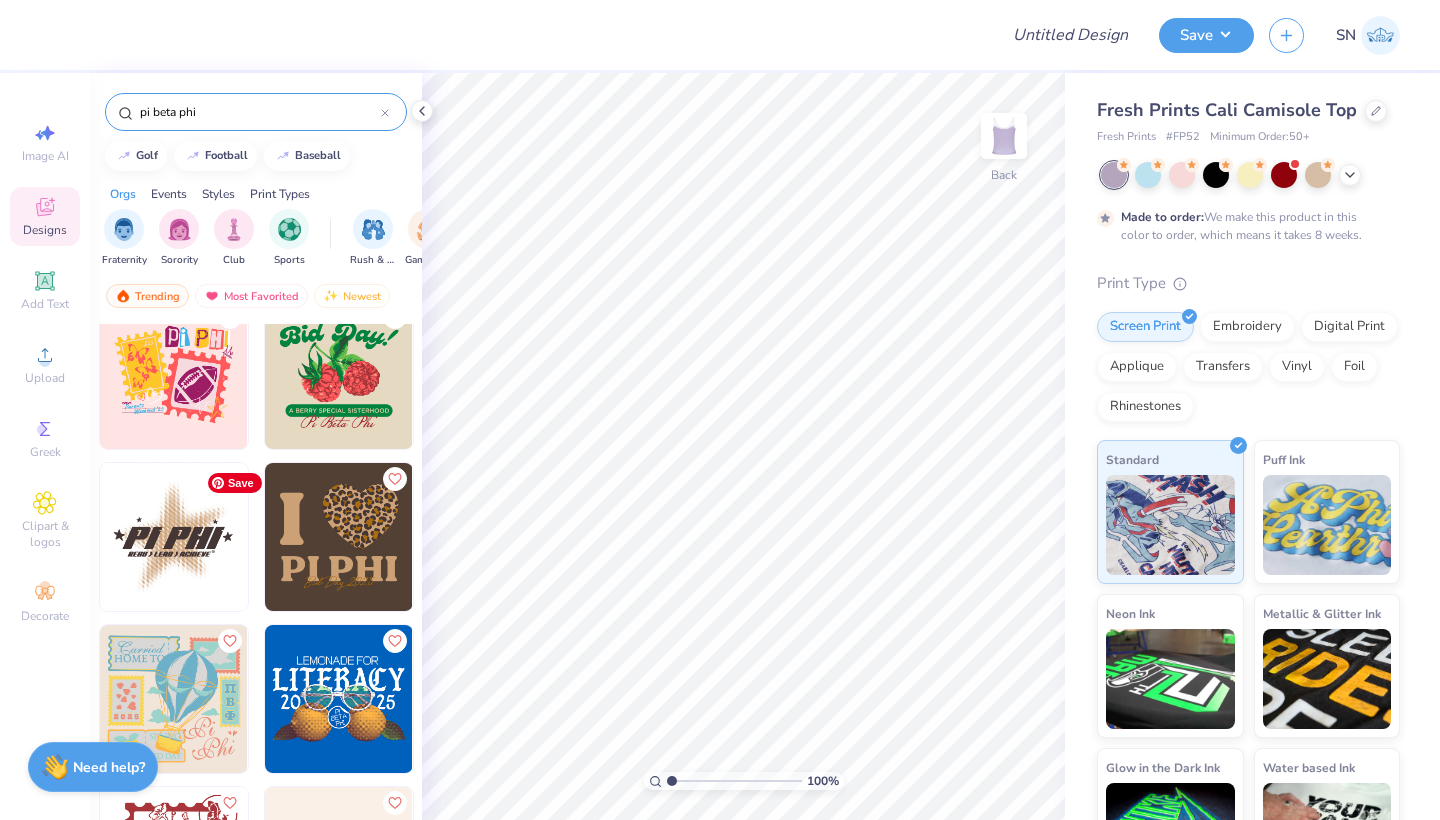 click at bounding box center (26, 537) 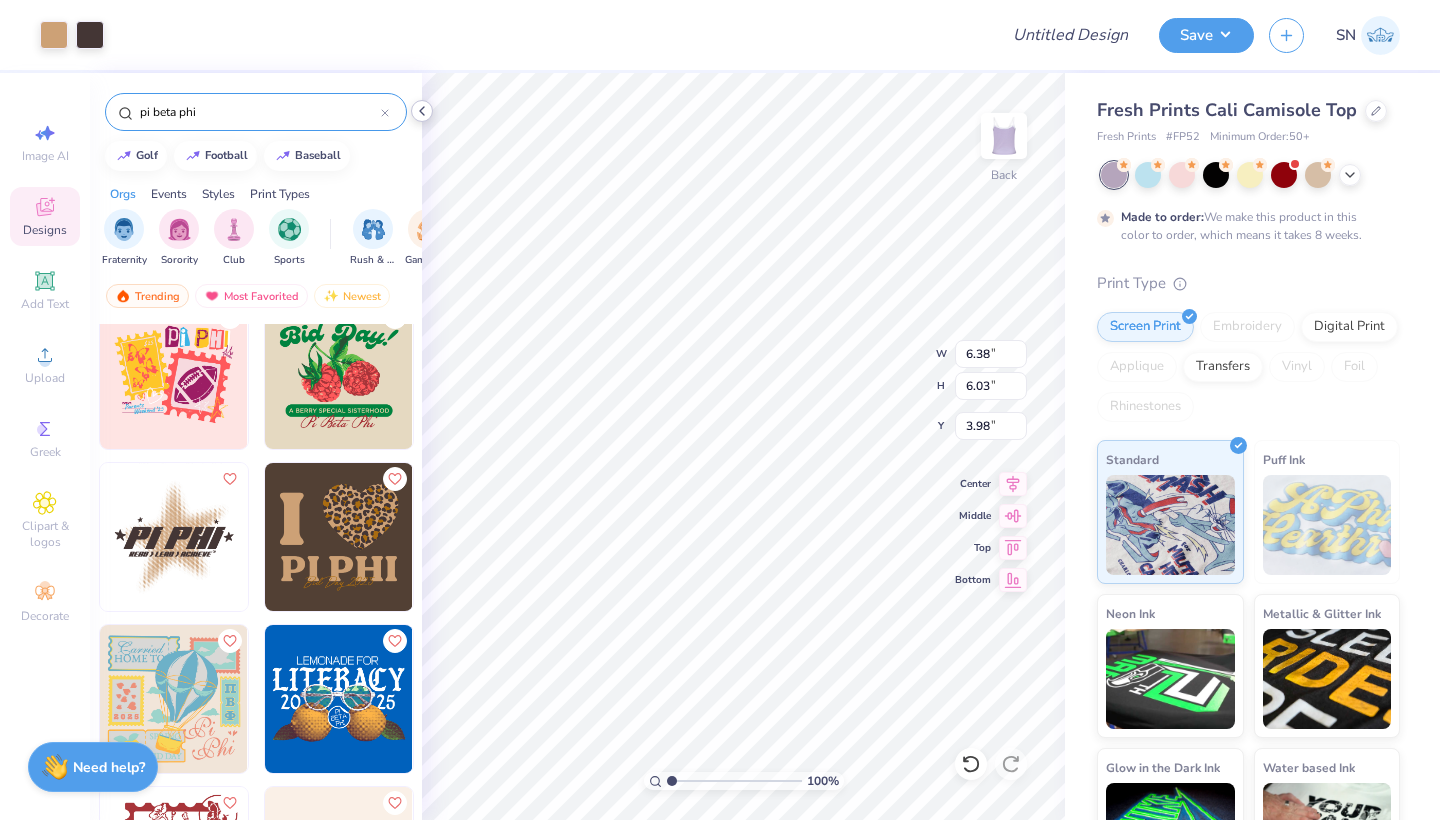 click 